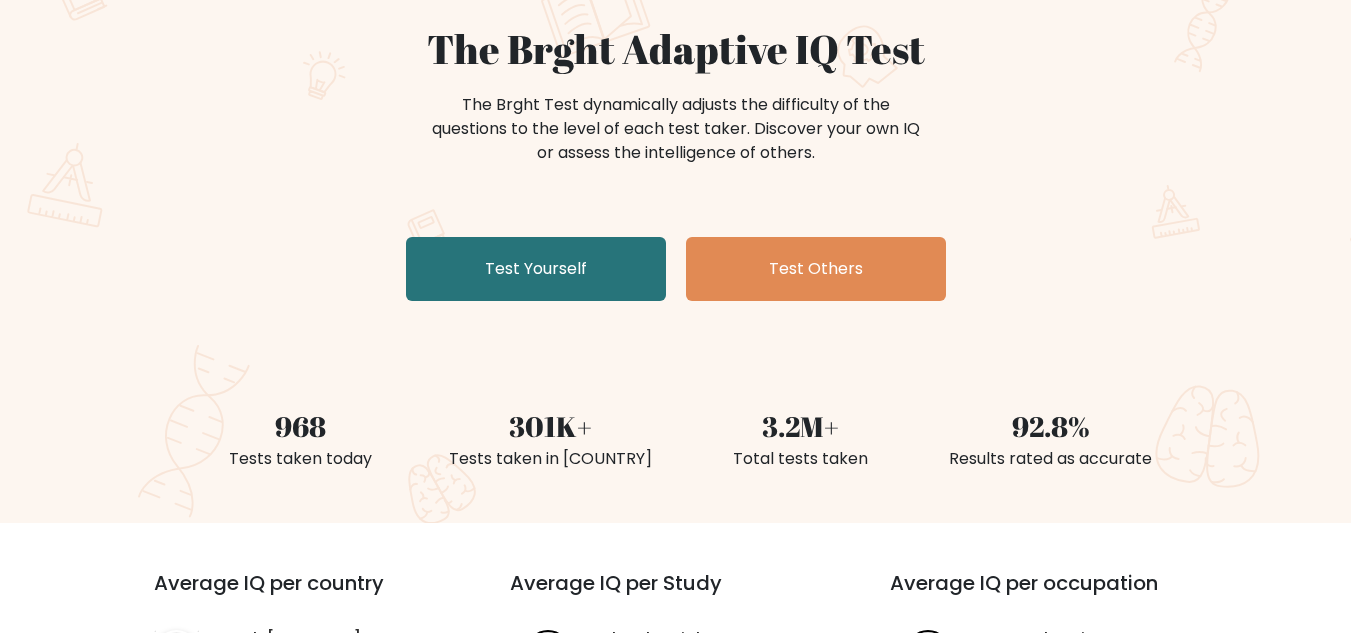 scroll, scrollTop: 183, scrollLeft: 0, axis: vertical 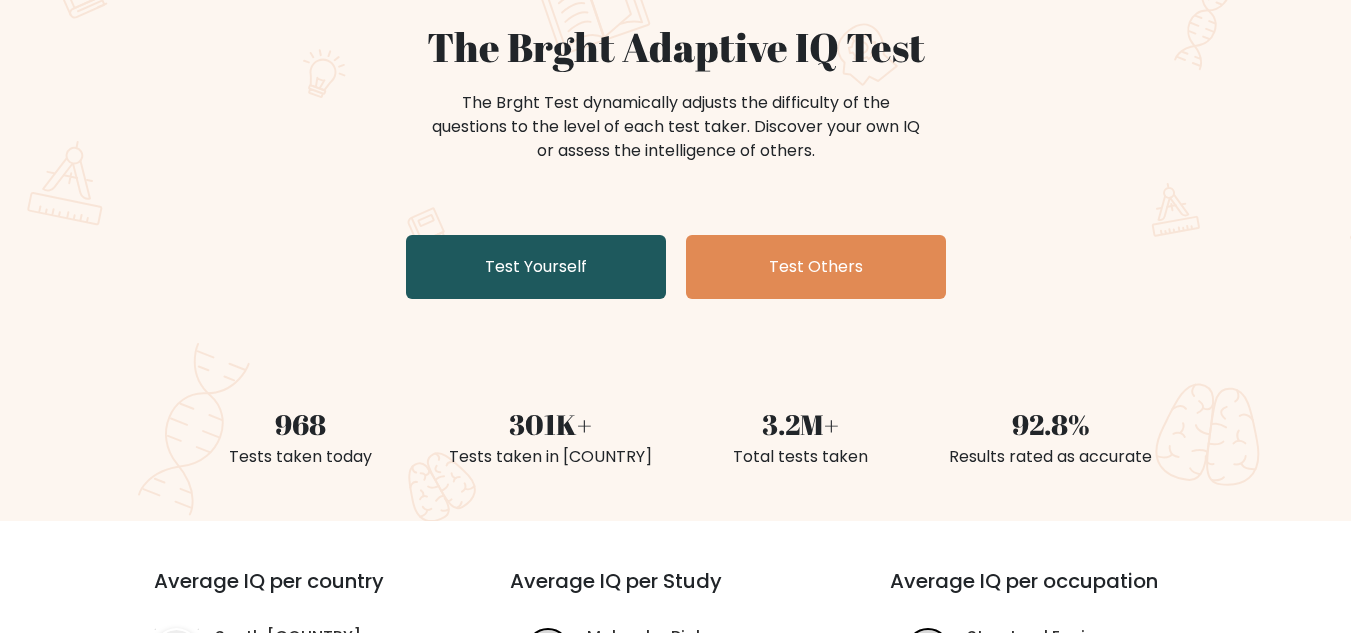 click on "Test Yourself" at bounding box center (536, 267) 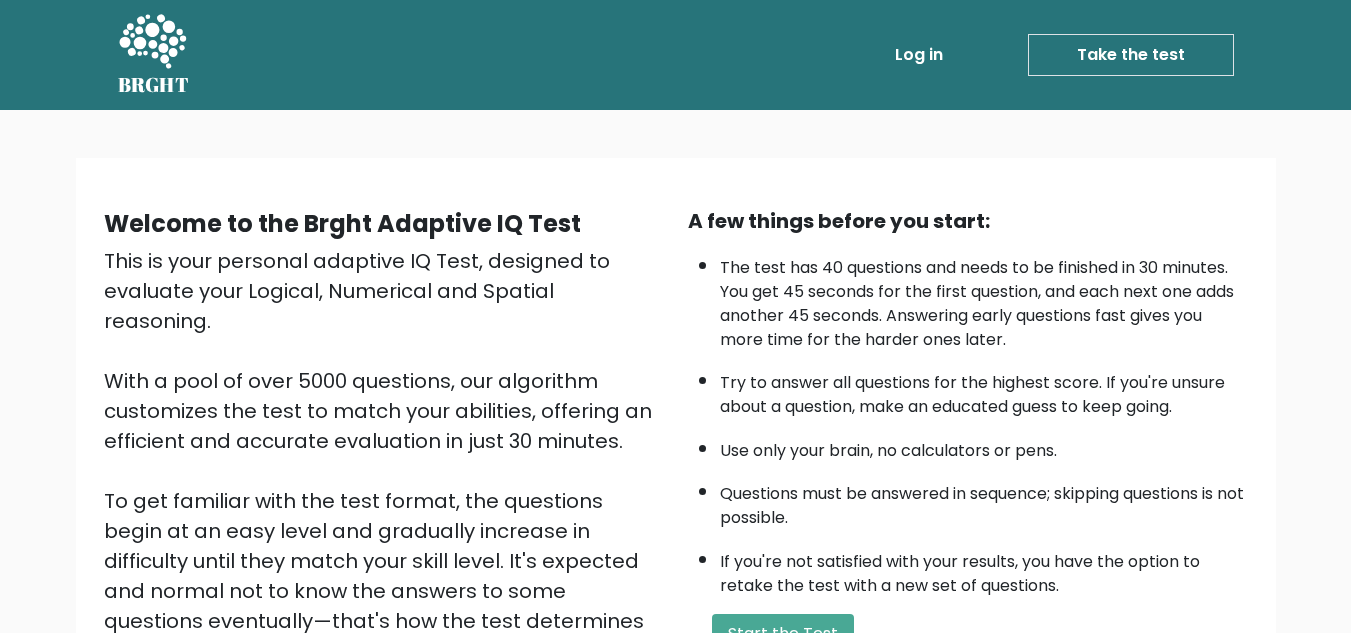 scroll, scrollTop: 283, scrollLeft: 0, axis: vertical 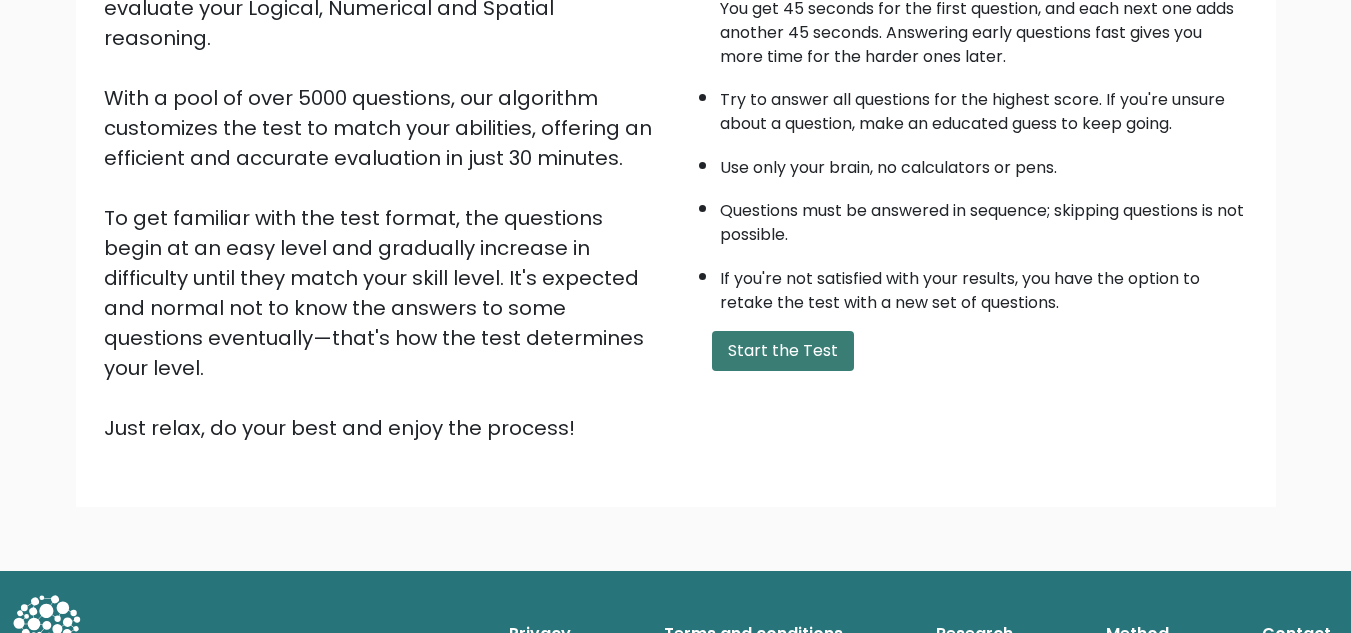 click on "Start the Test" at bounding box center (783, 351) 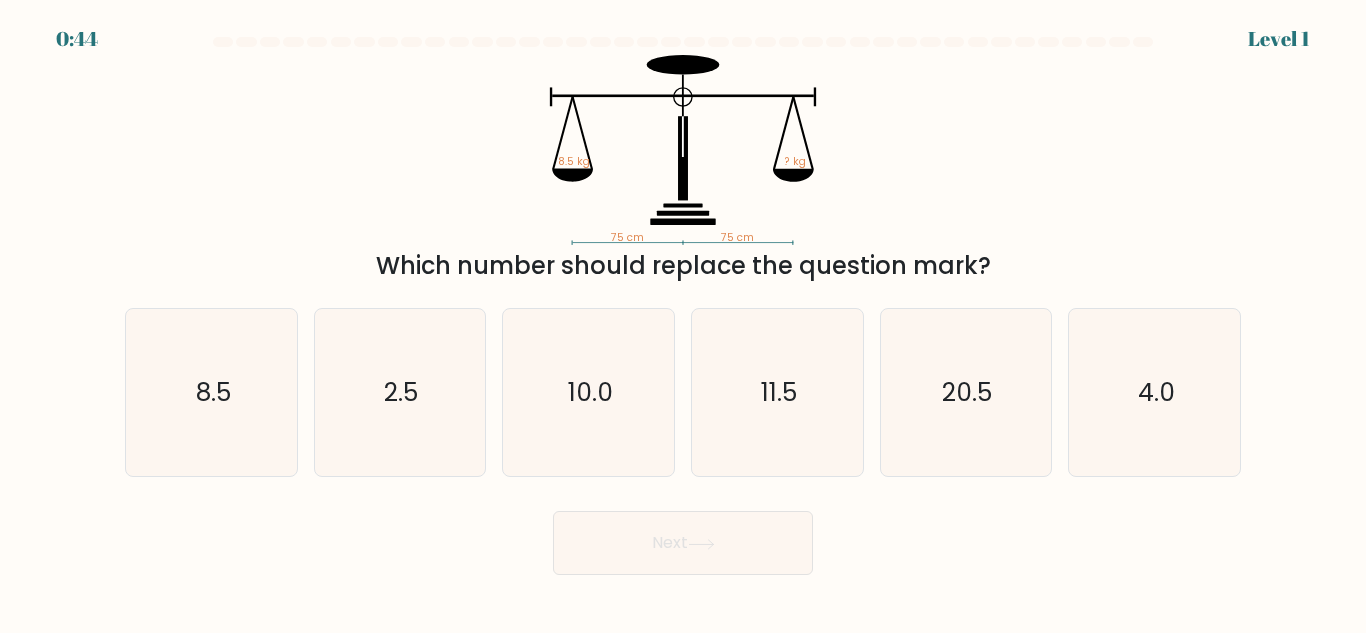 scroll, scrollTop: 0, scrollLeft: 0, axis: both 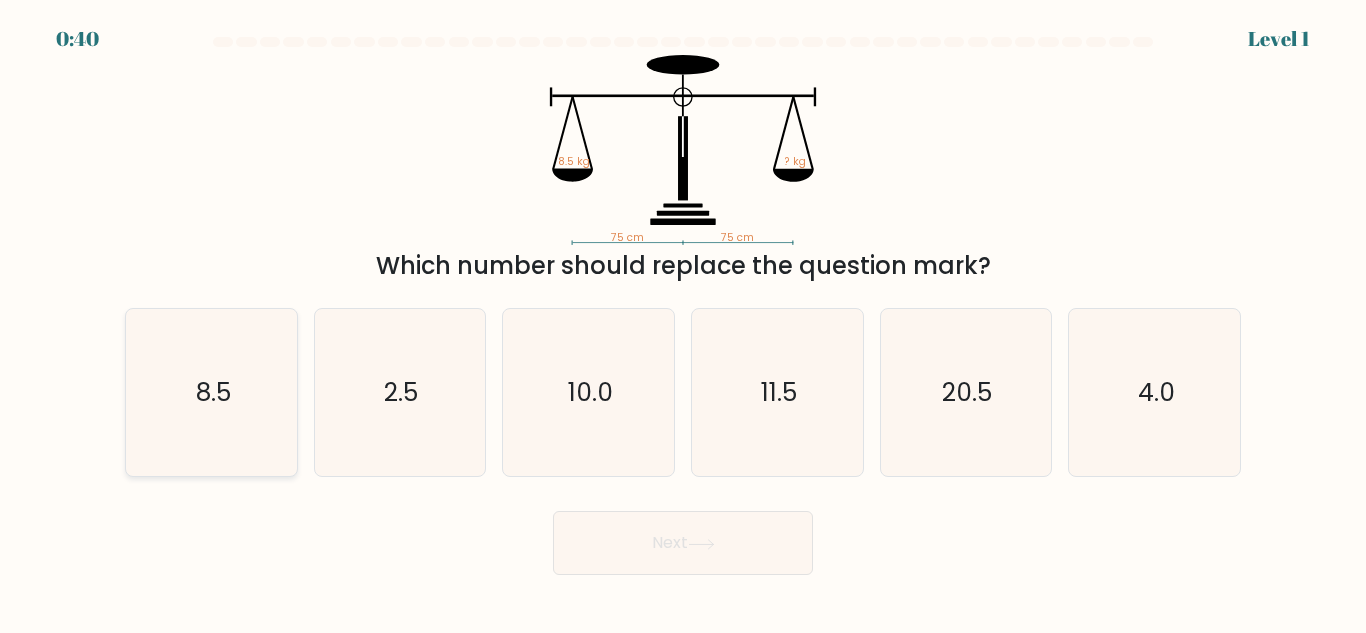 click on "8.5" 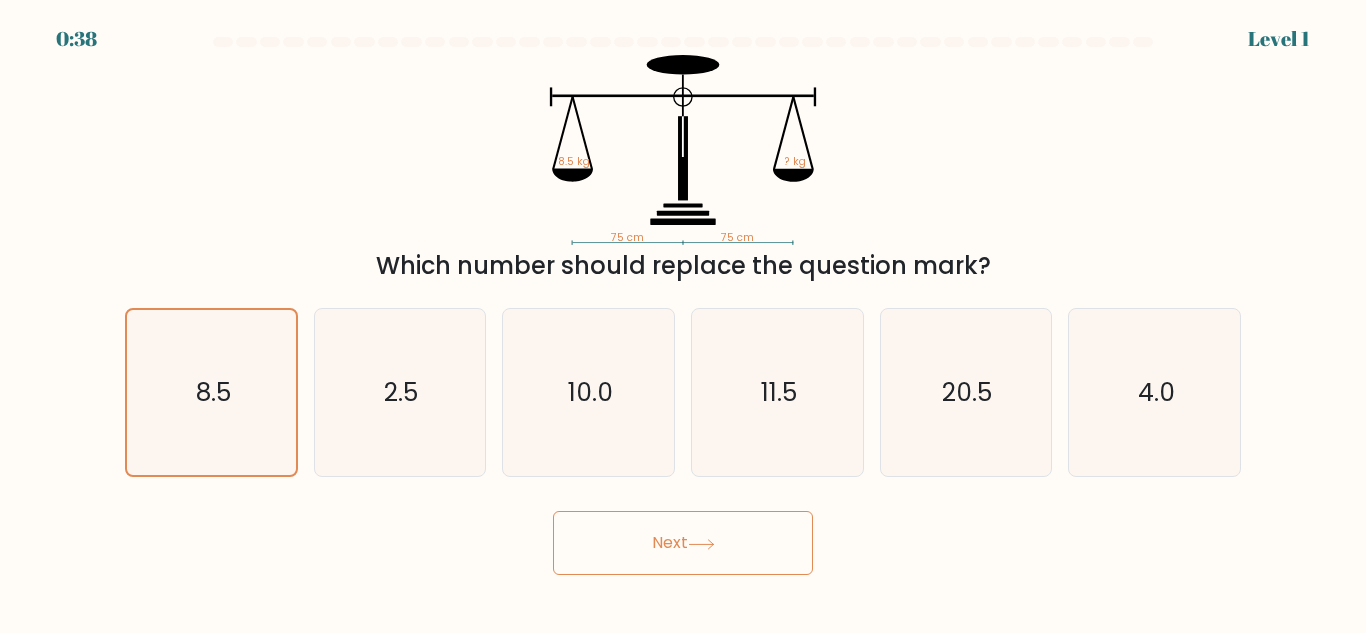 click on "Next" at bounding box center (683, 543) 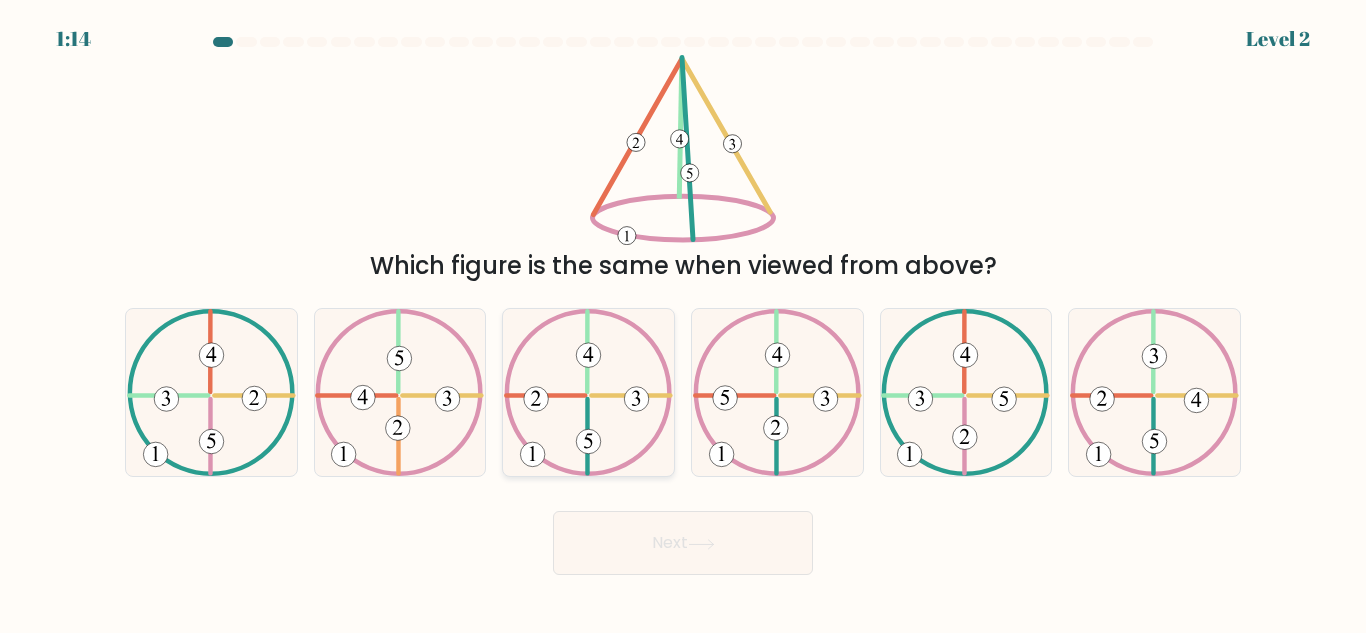click 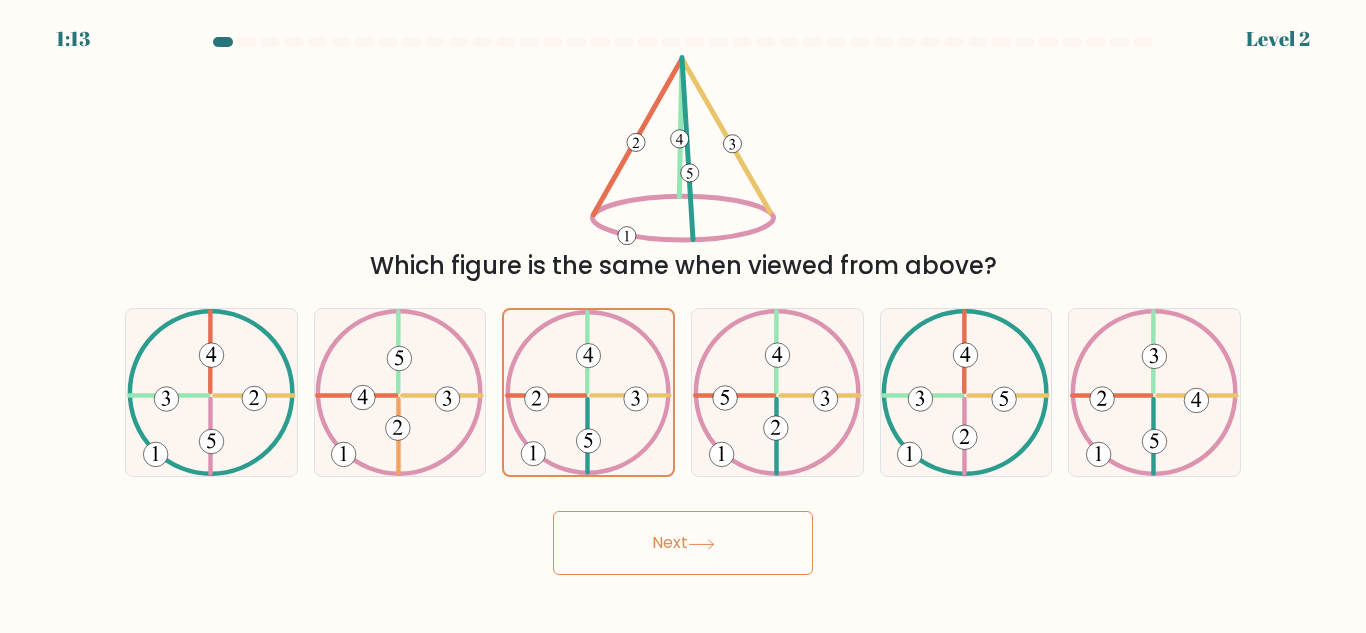 click on "Next" at bounding box center [683, 543] 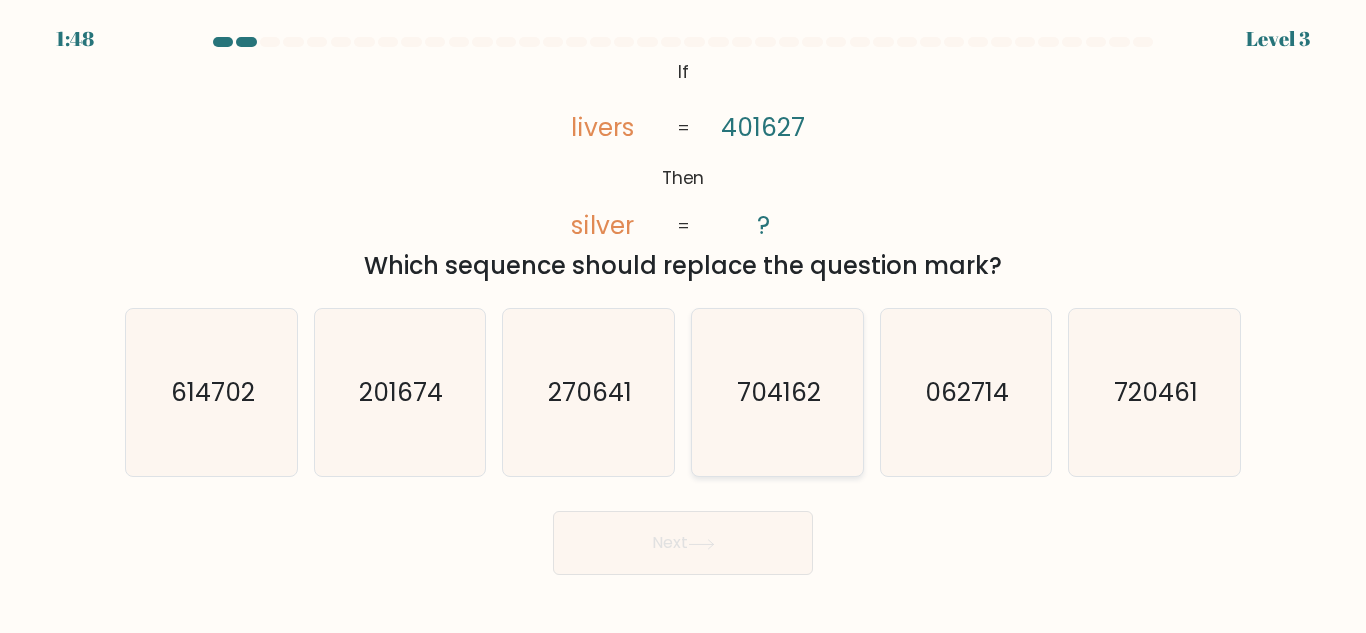 click on "704162" 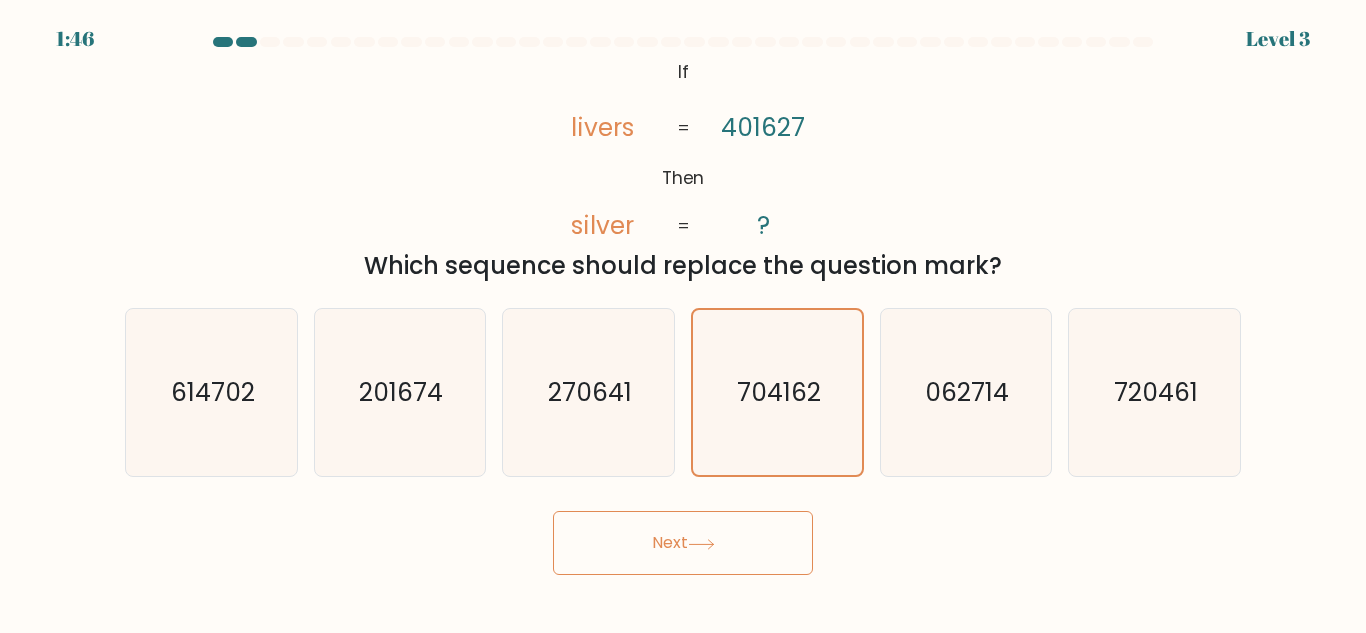 click on "Next" at bounding box center [683, 543] 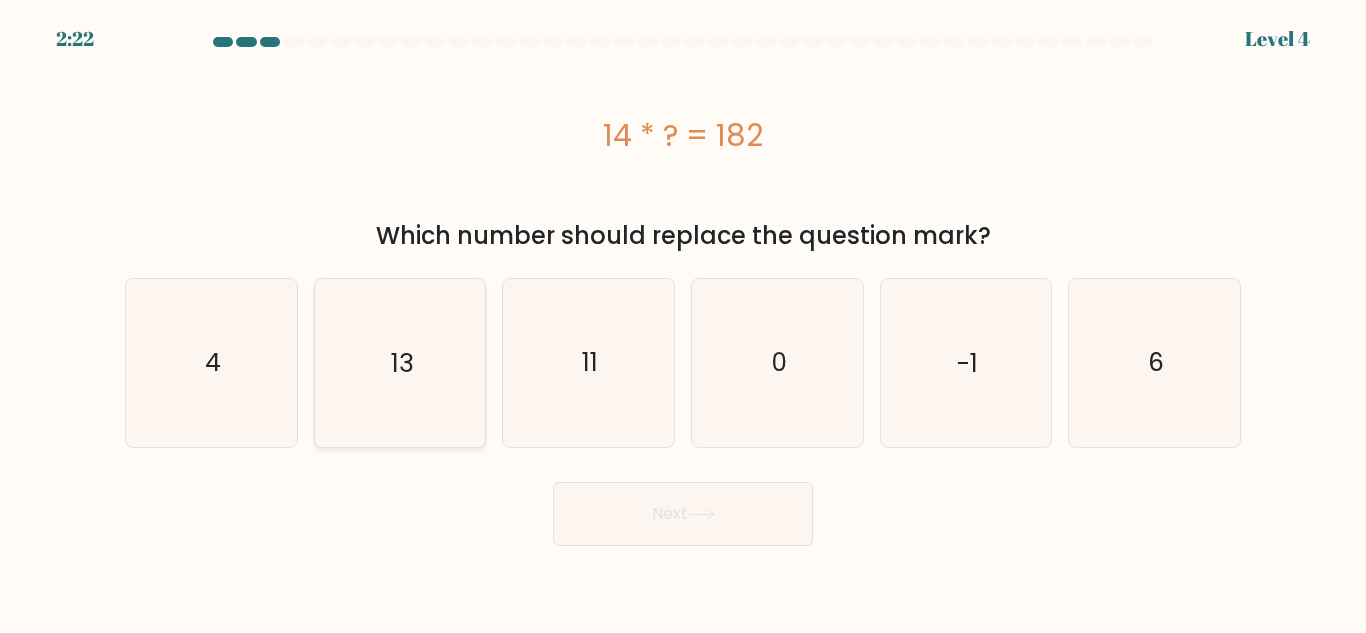 click on "13" 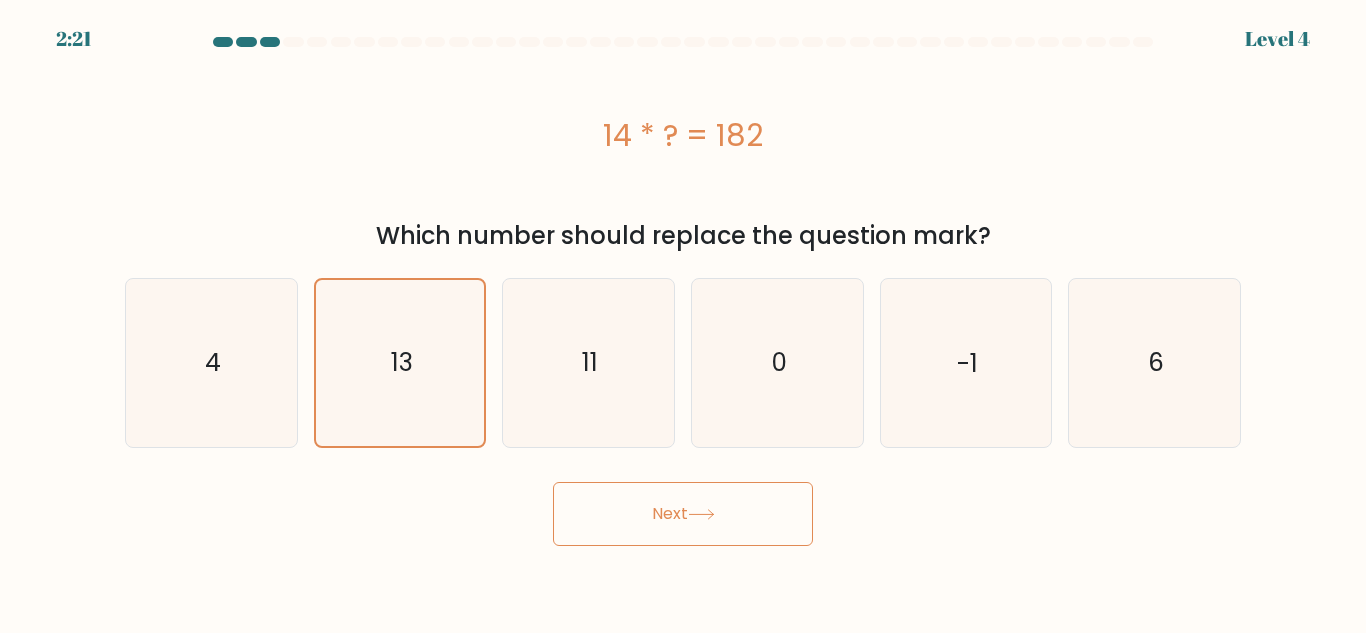 click on "Next" at bounding box center (683, 514) 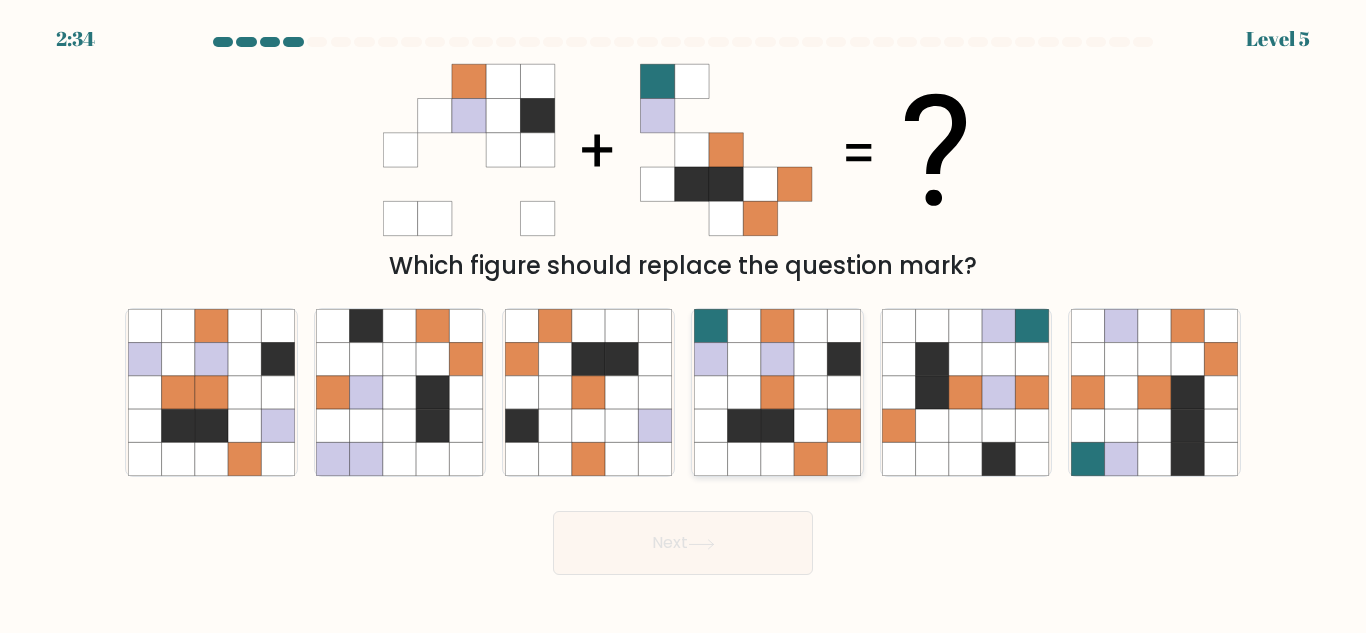 click 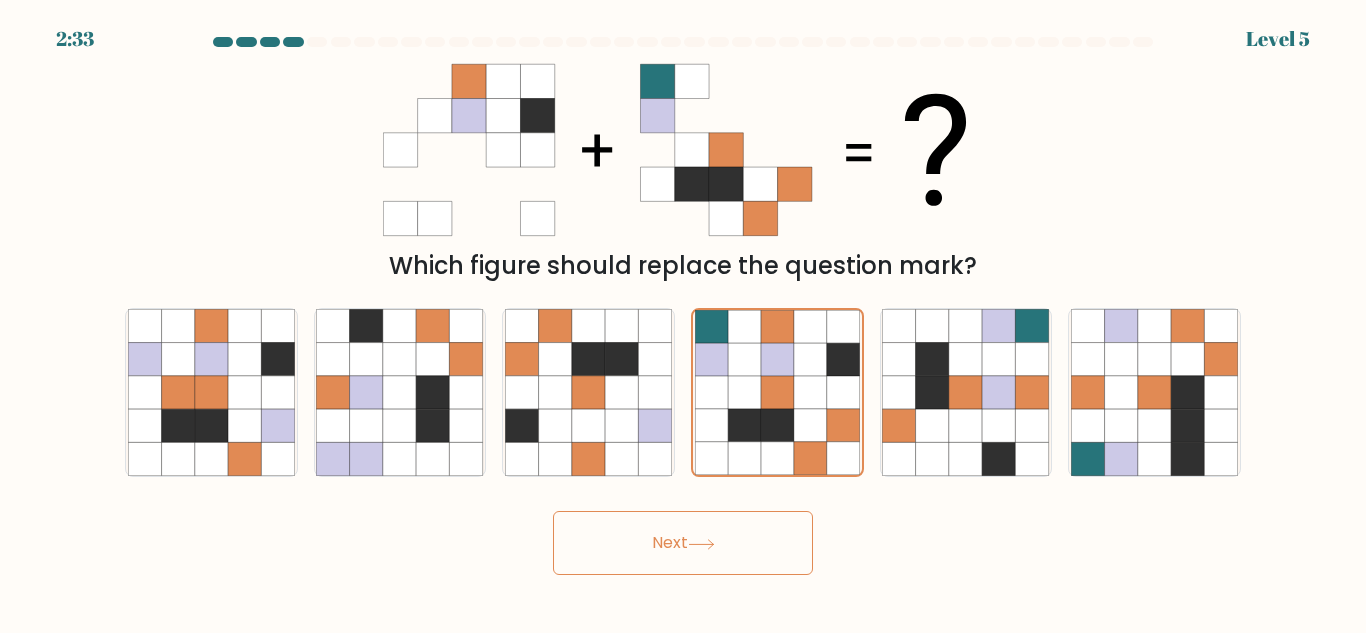 click on "Next" at bounding box center (683, 543) 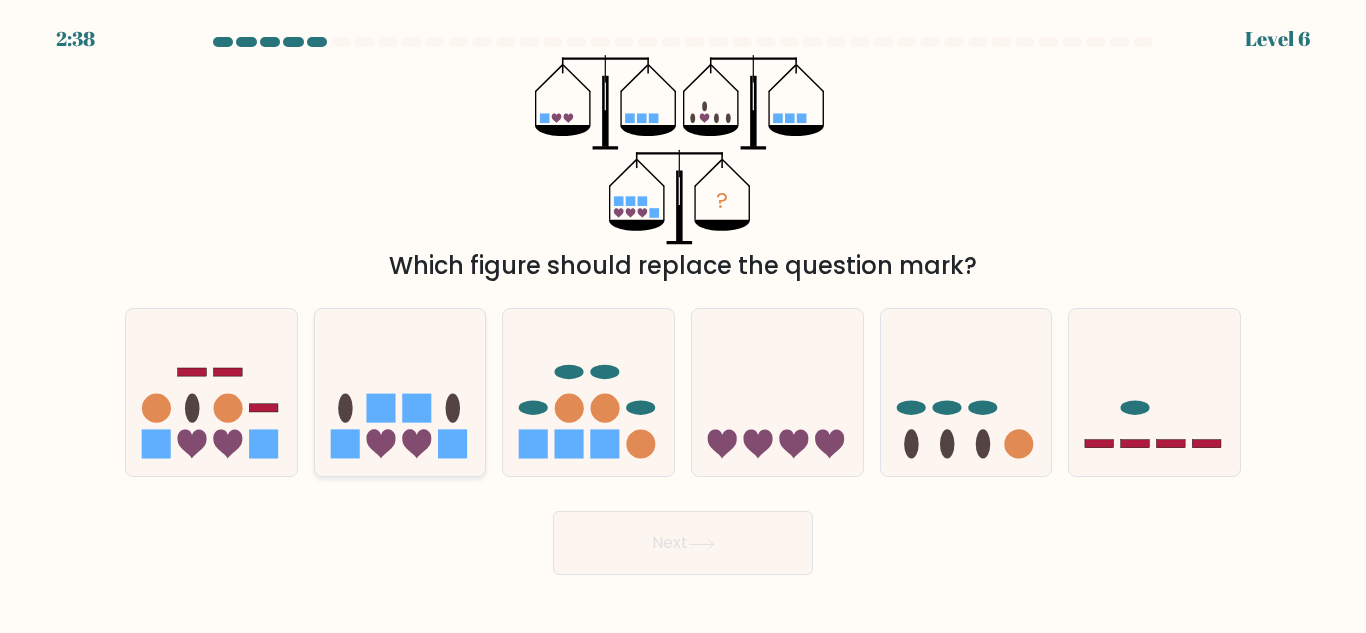 click 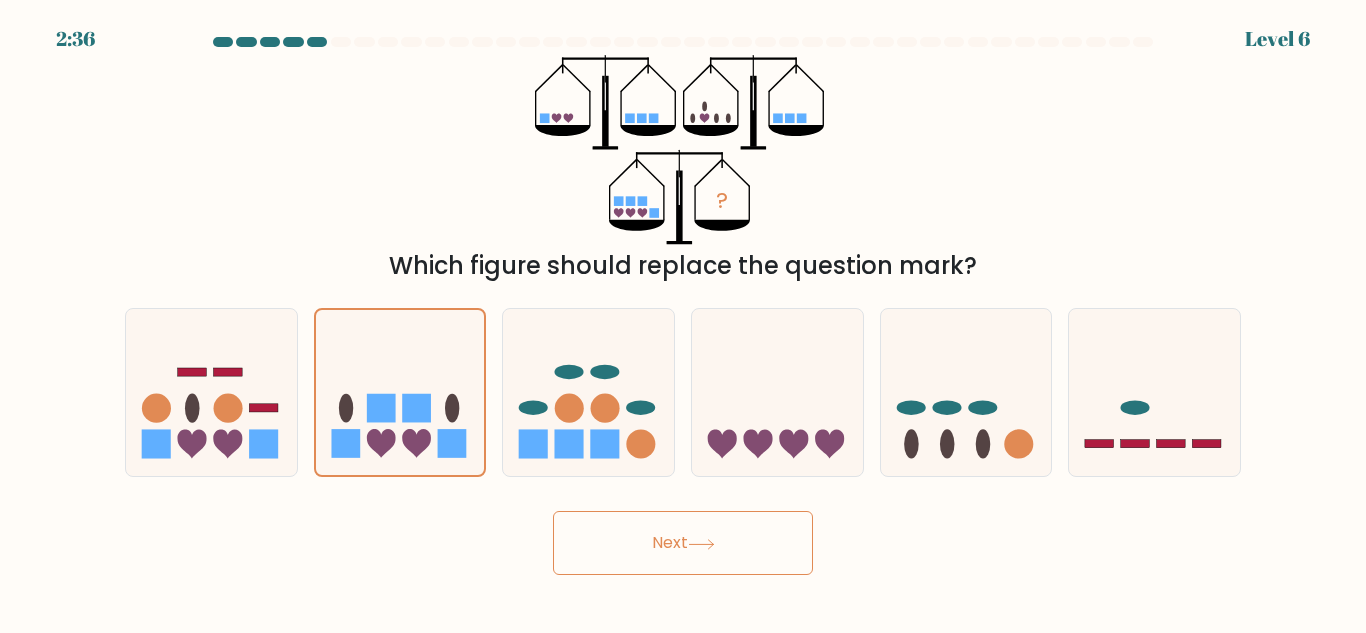 click on "Next" at bounding box center [683, 543] 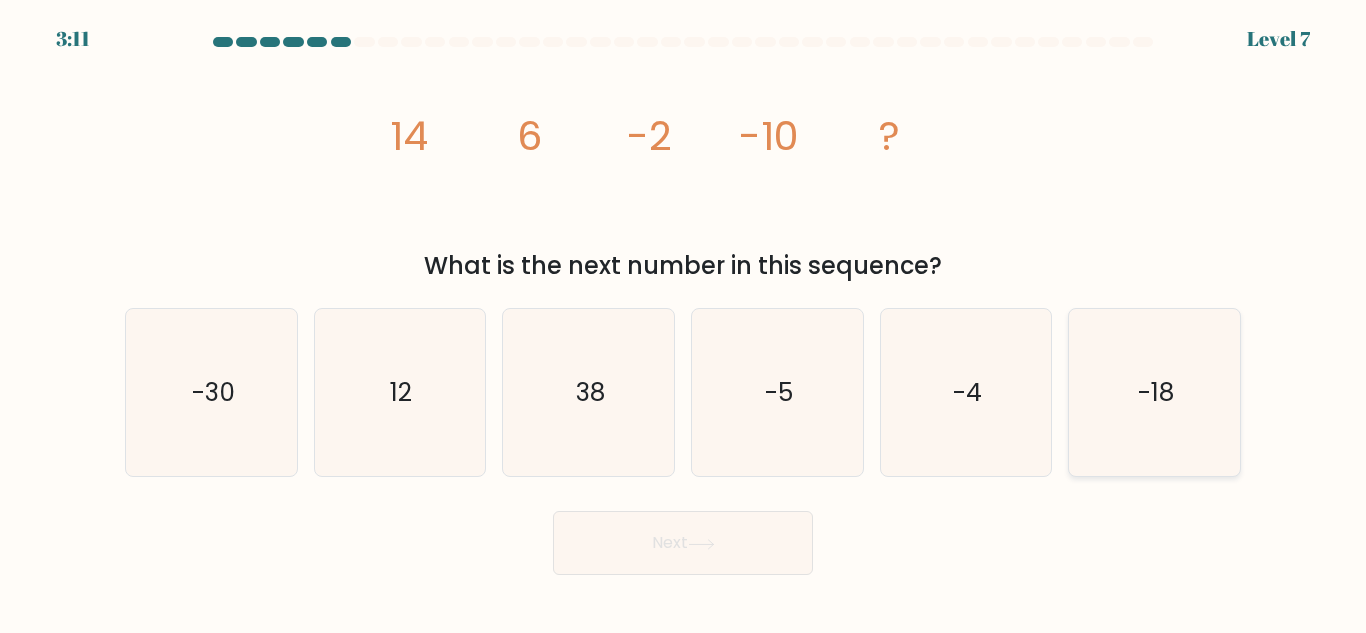 click on "-18" 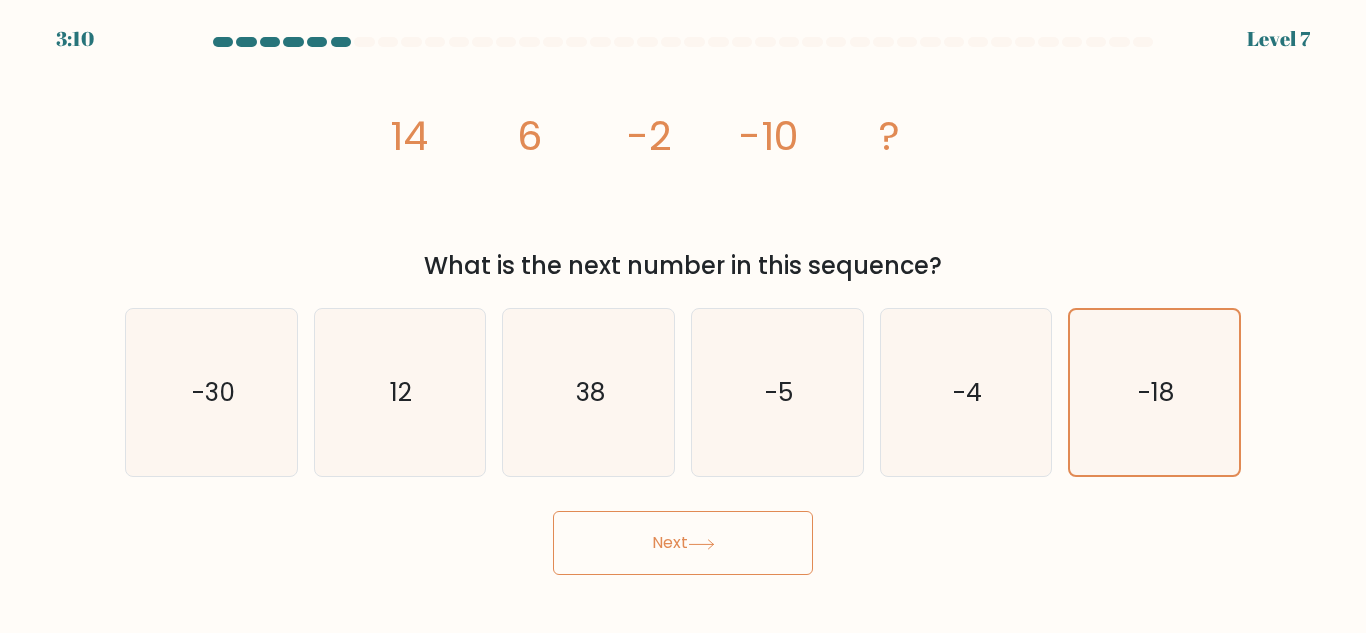 click on "Next" at bounding box center (683, 543) 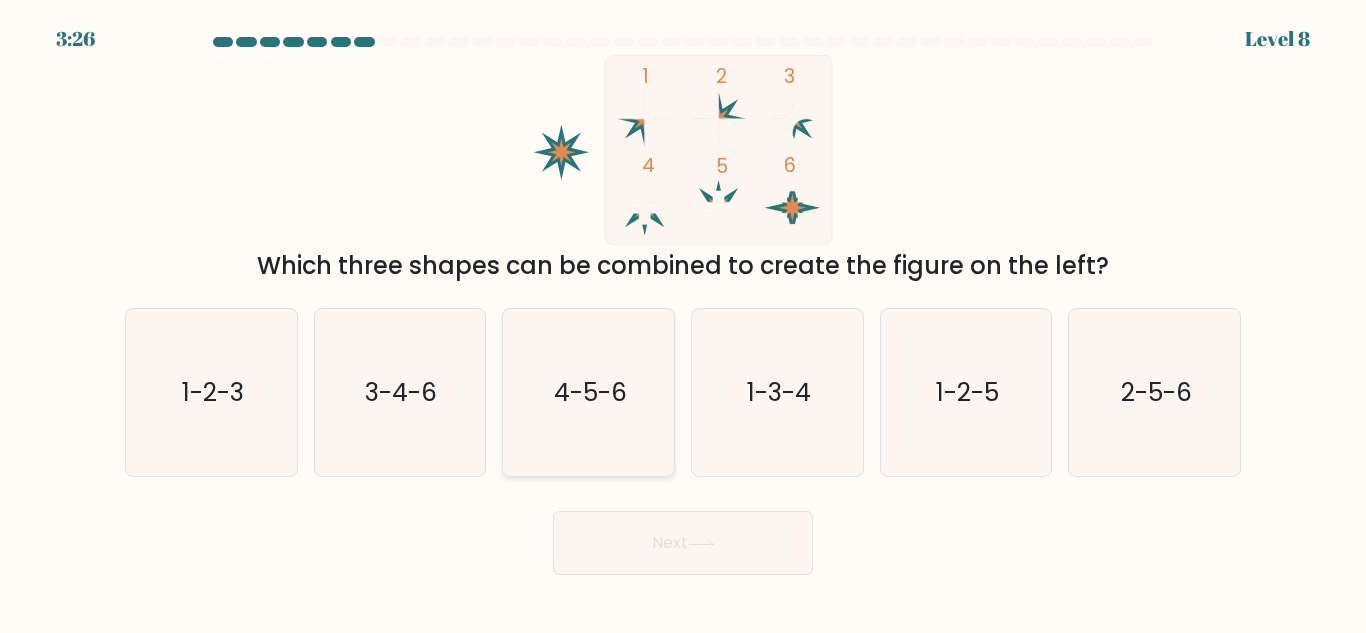 click on "4-5-6" 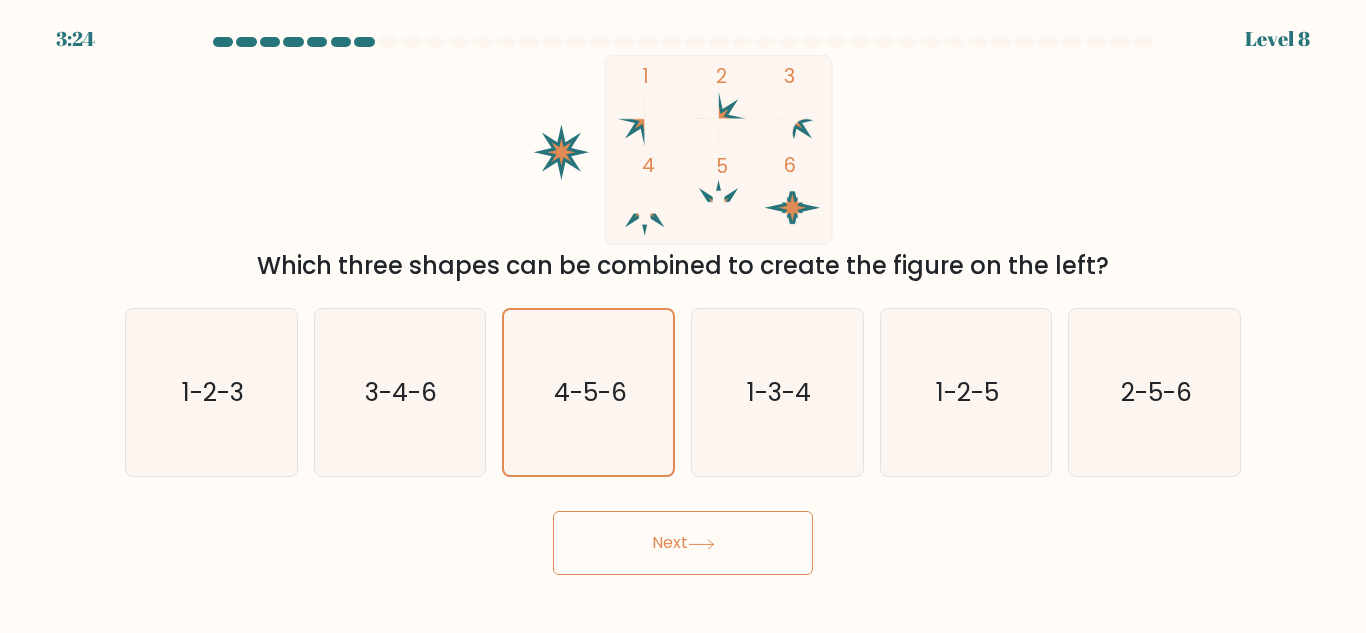 click 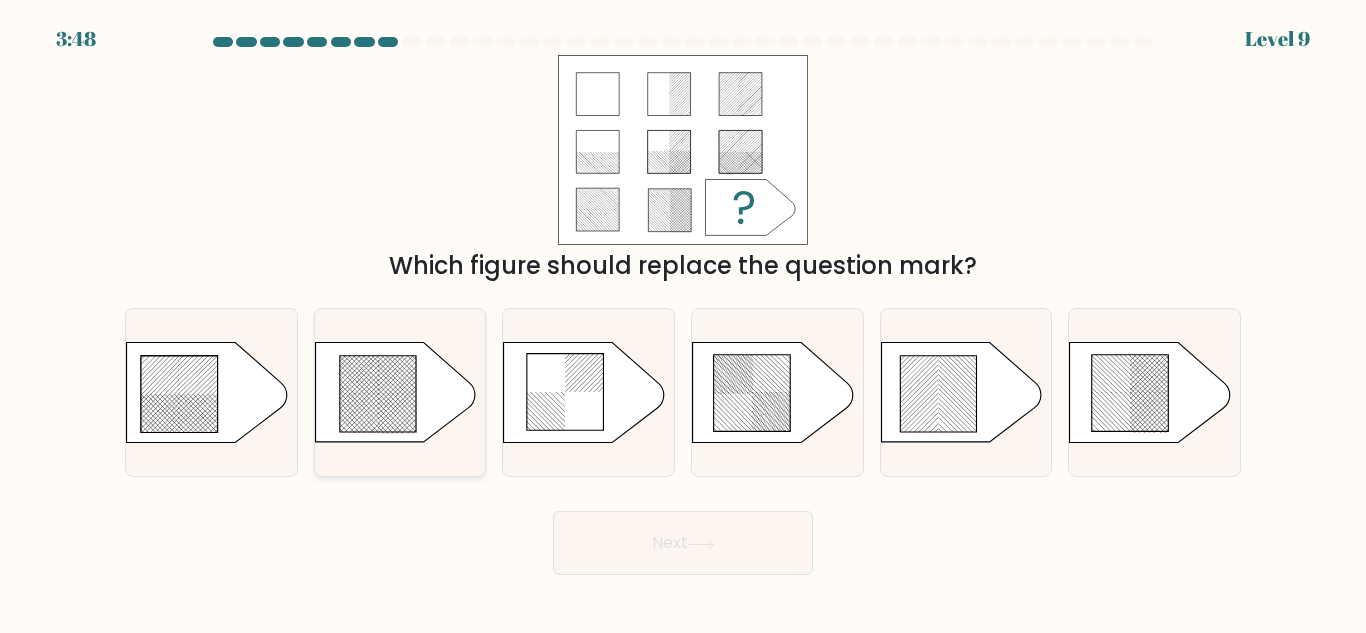 click 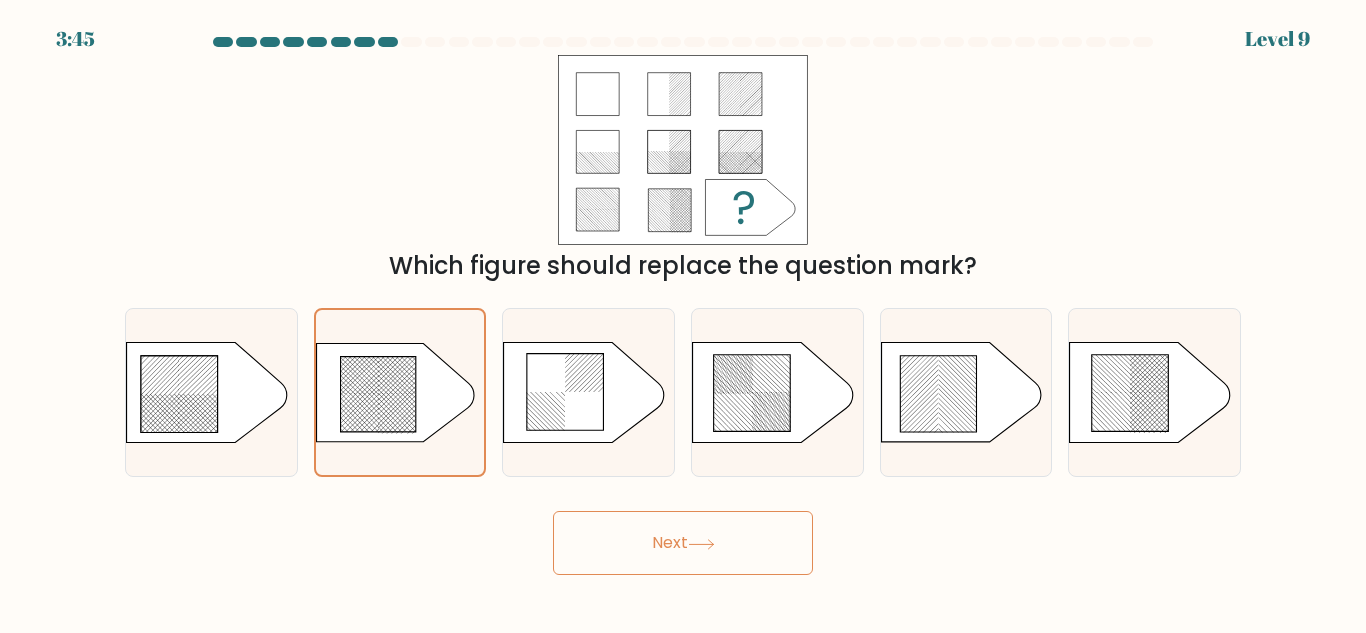 click on "Next" at bounding box center (683, 543) 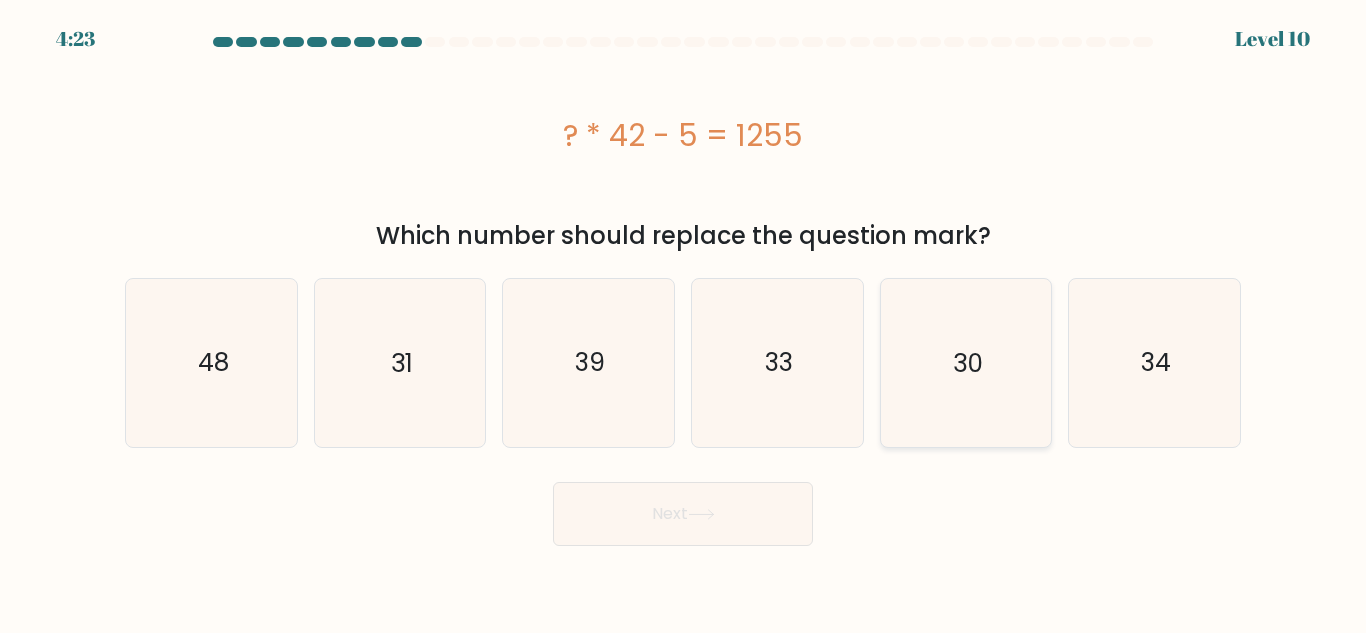 click on "30" 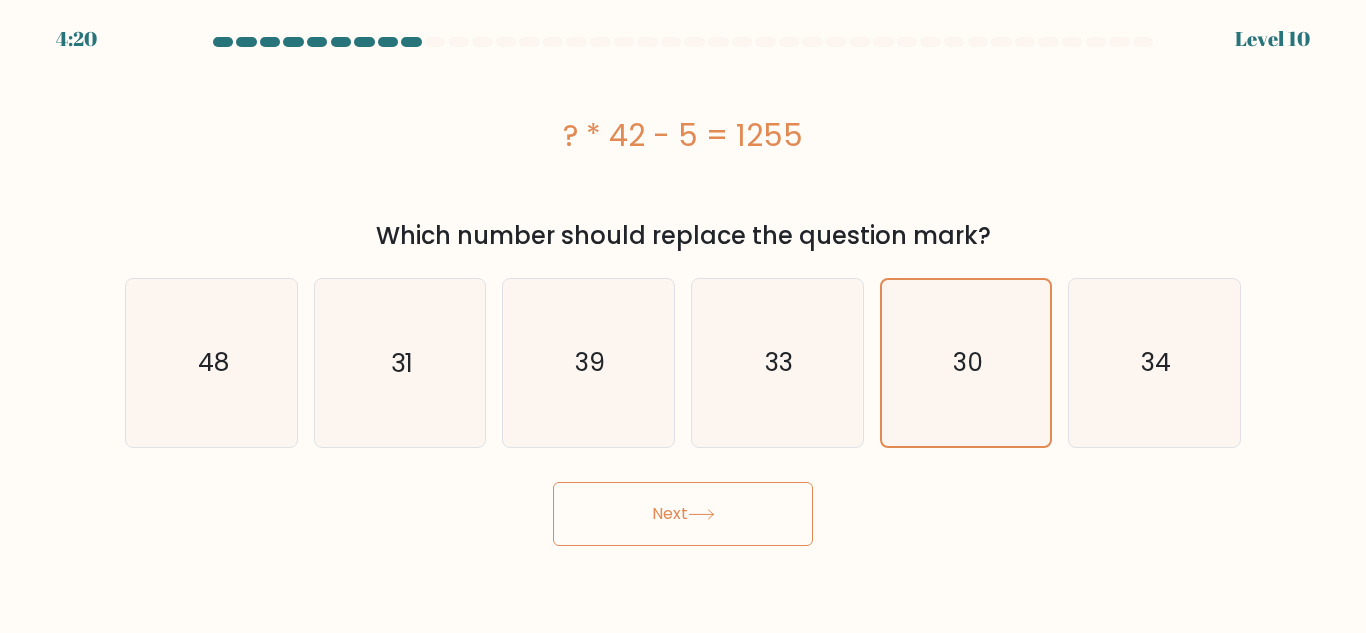 click on "Next" at bounding box center [683, 514] 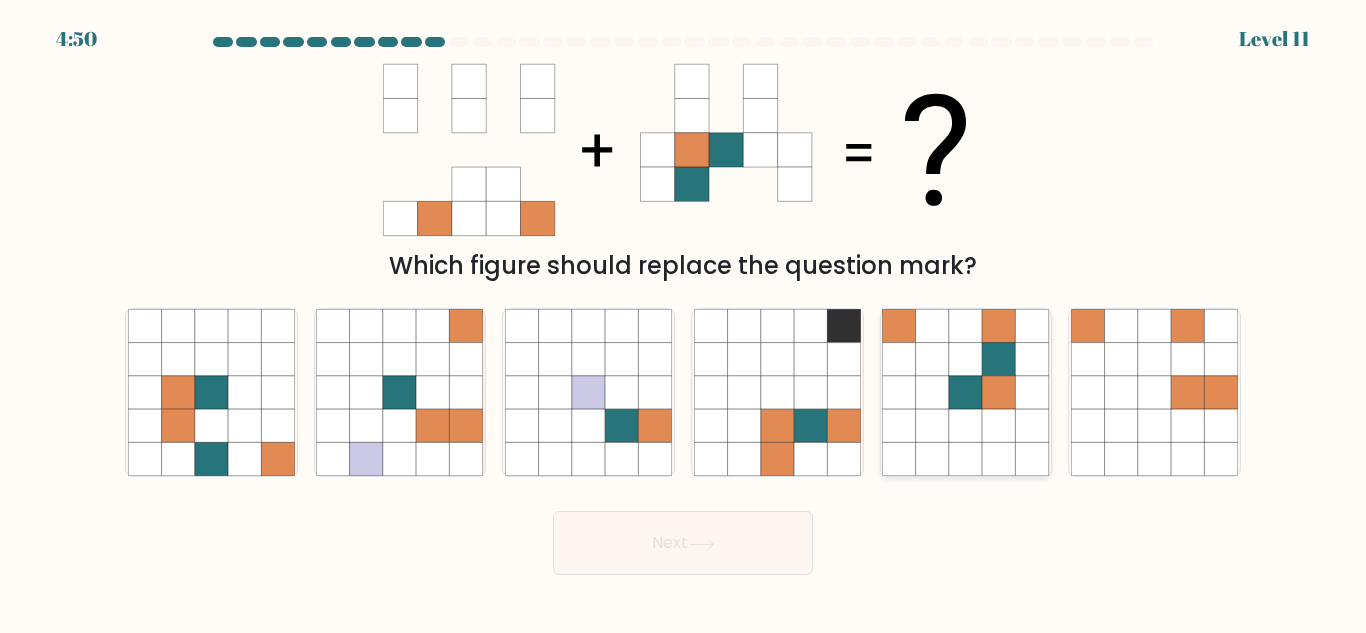 click 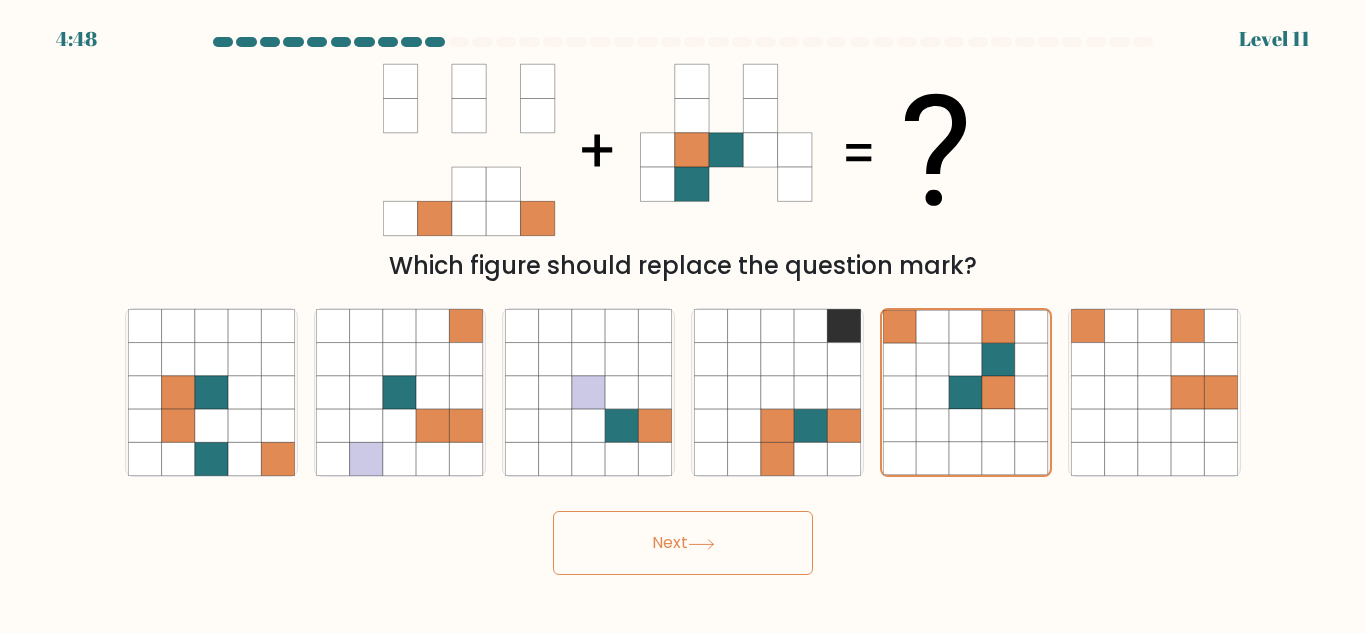 click 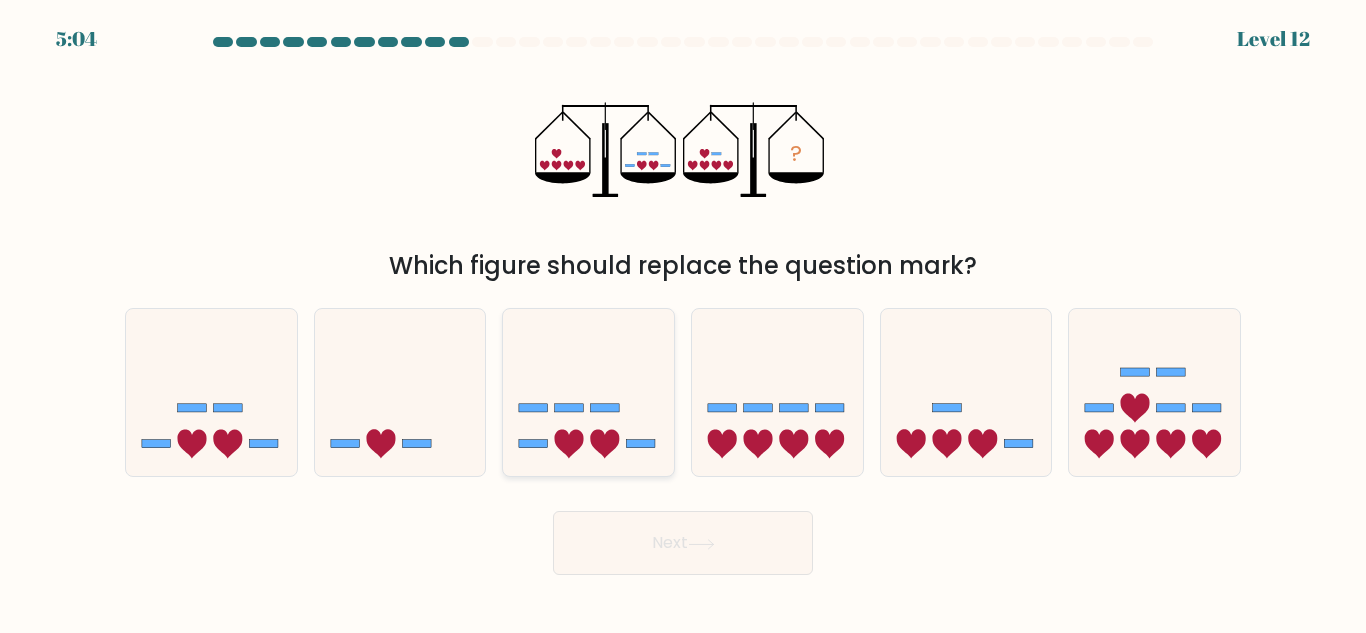 click 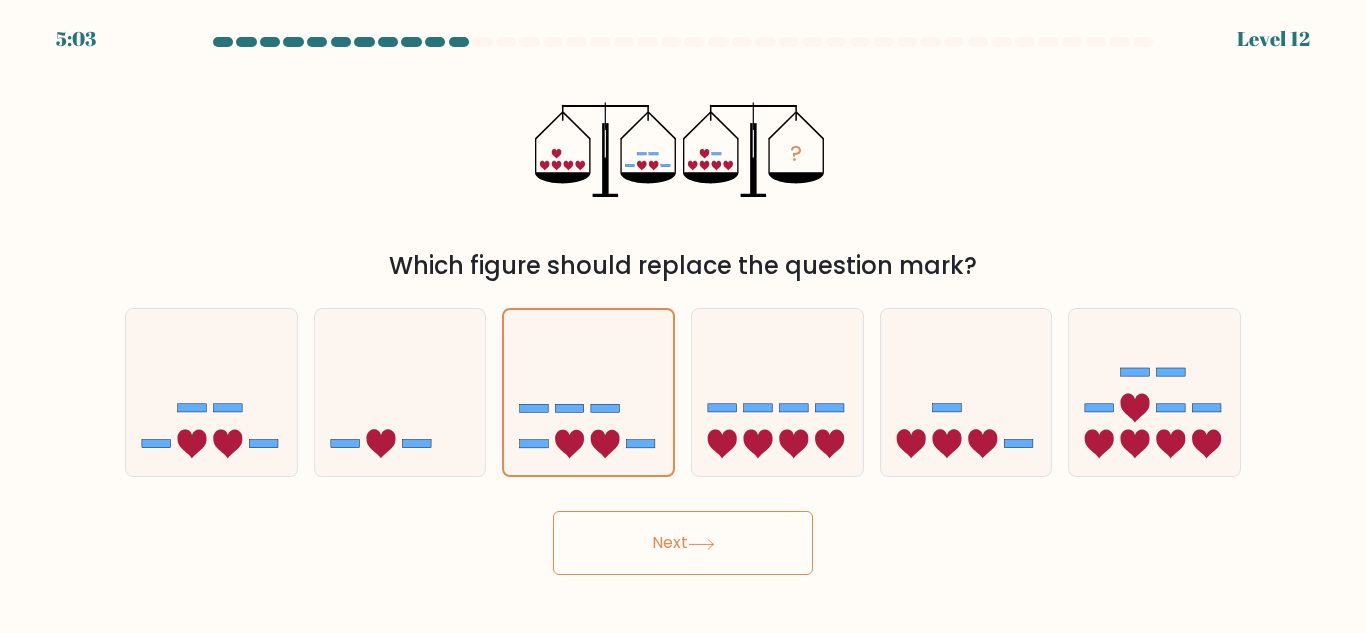 click on "Next" at bounding box center (683, 543) 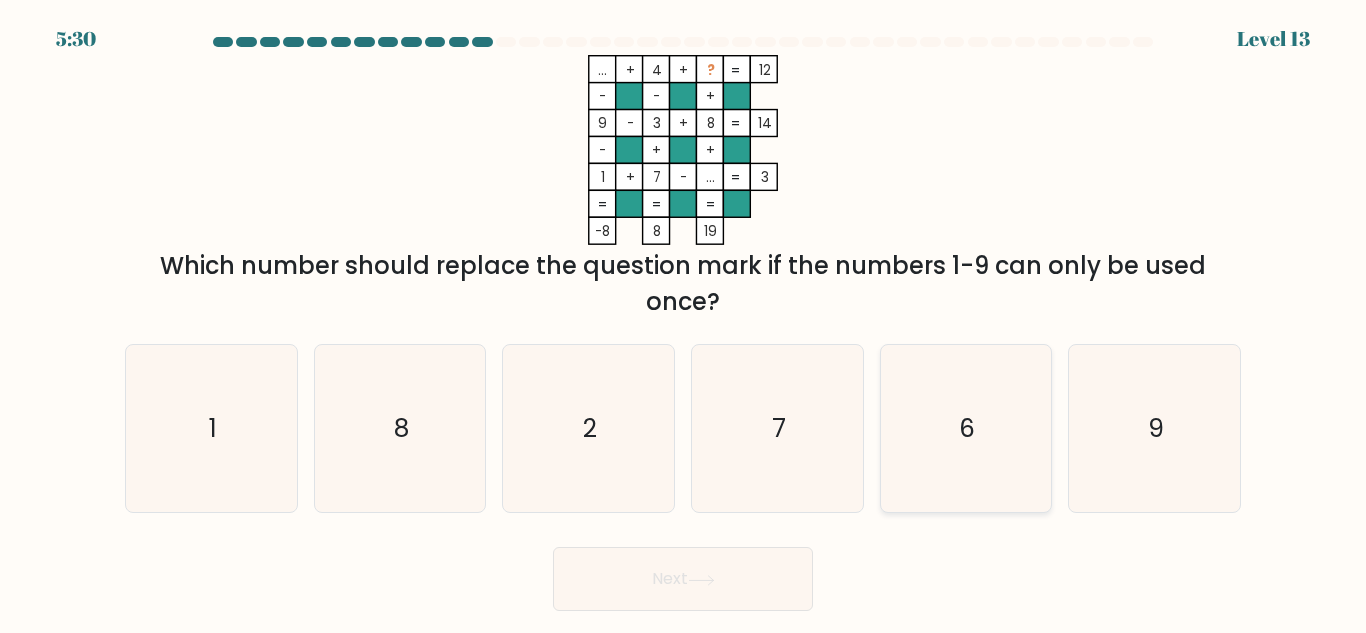 click on "6" 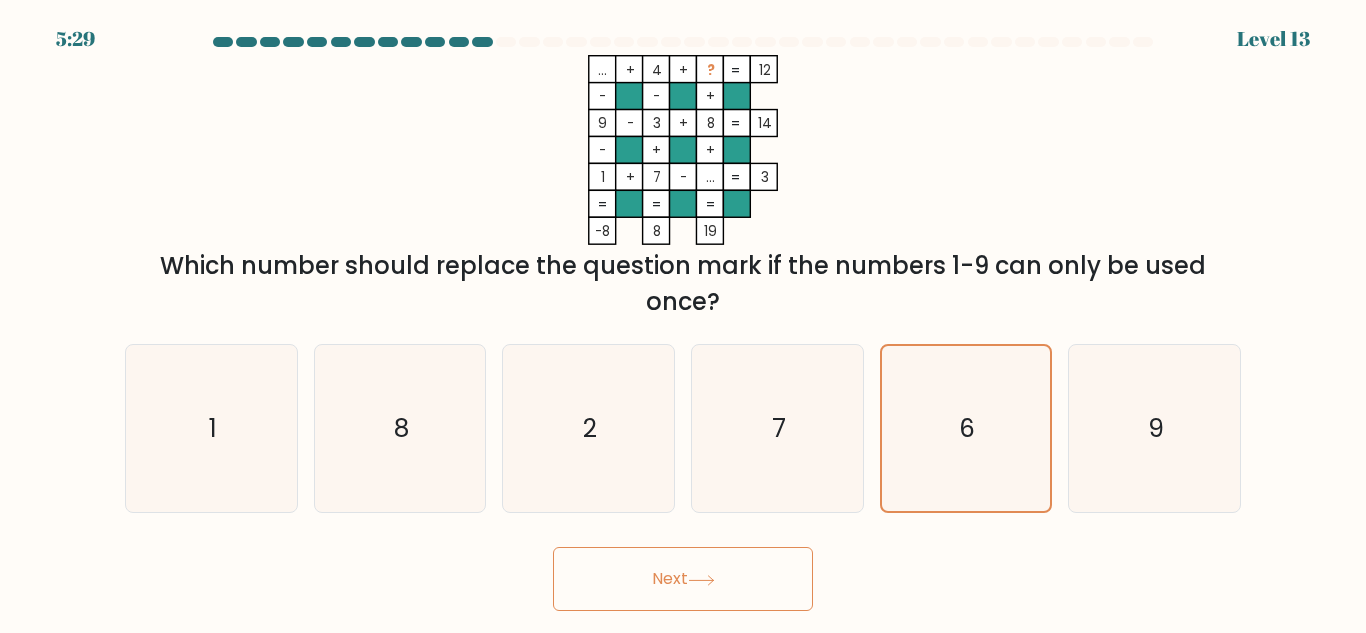 click on "Next" at bounding box center [683, 579] 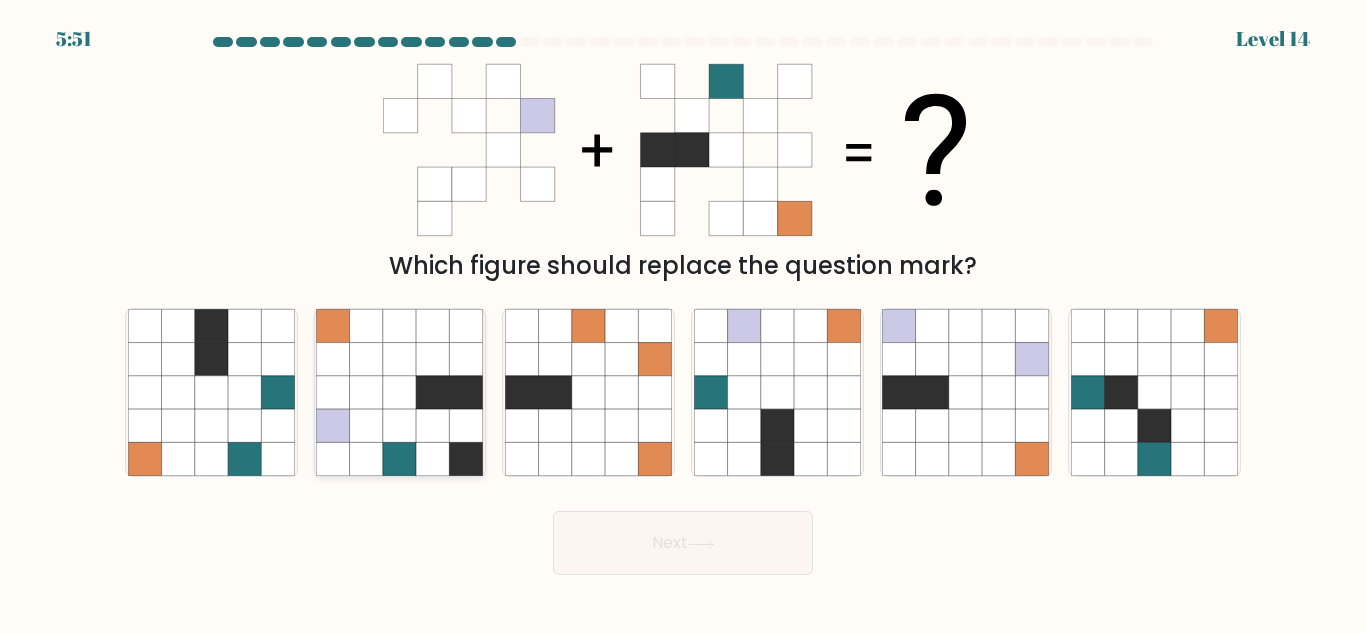click 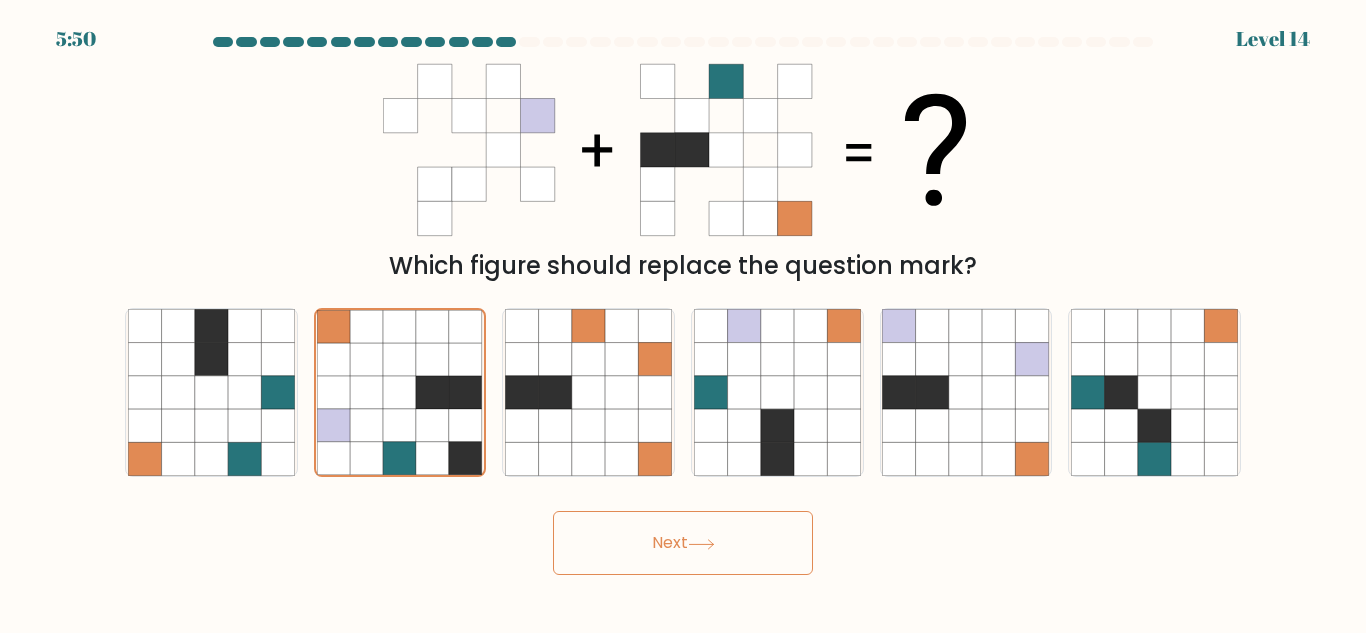click on "Next" at bounding box center [683, 543] 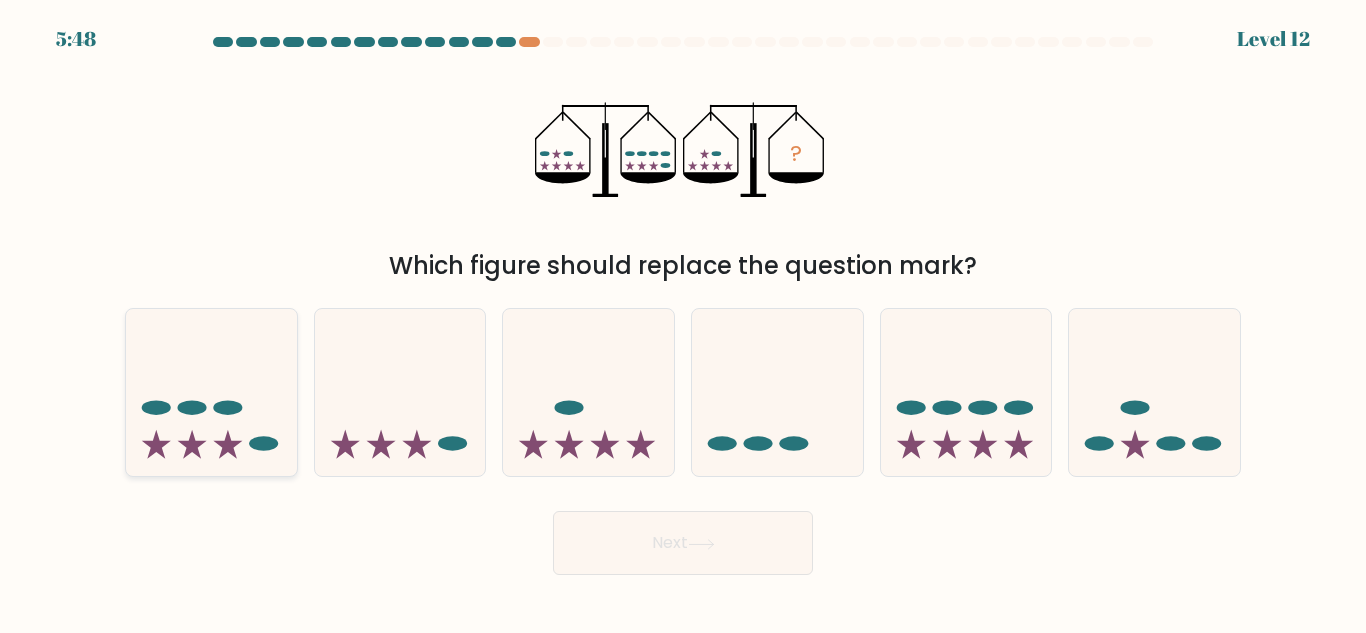 click 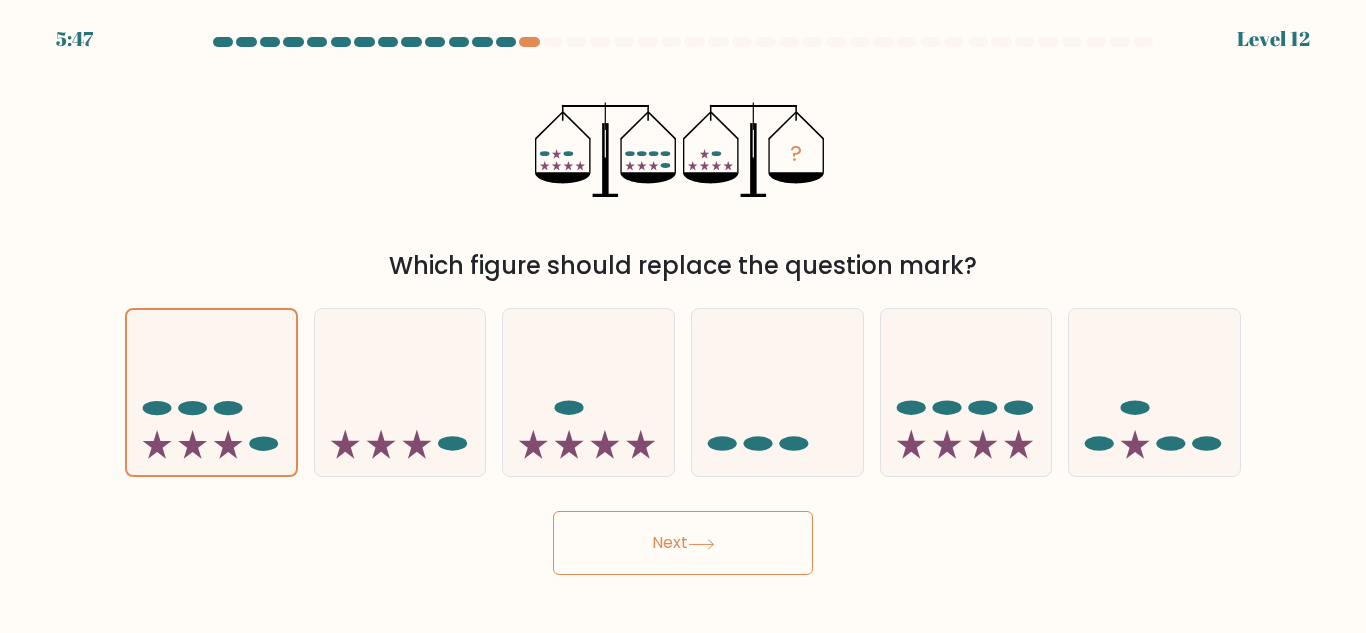 click on "Next" at bounding box center [683, 543] 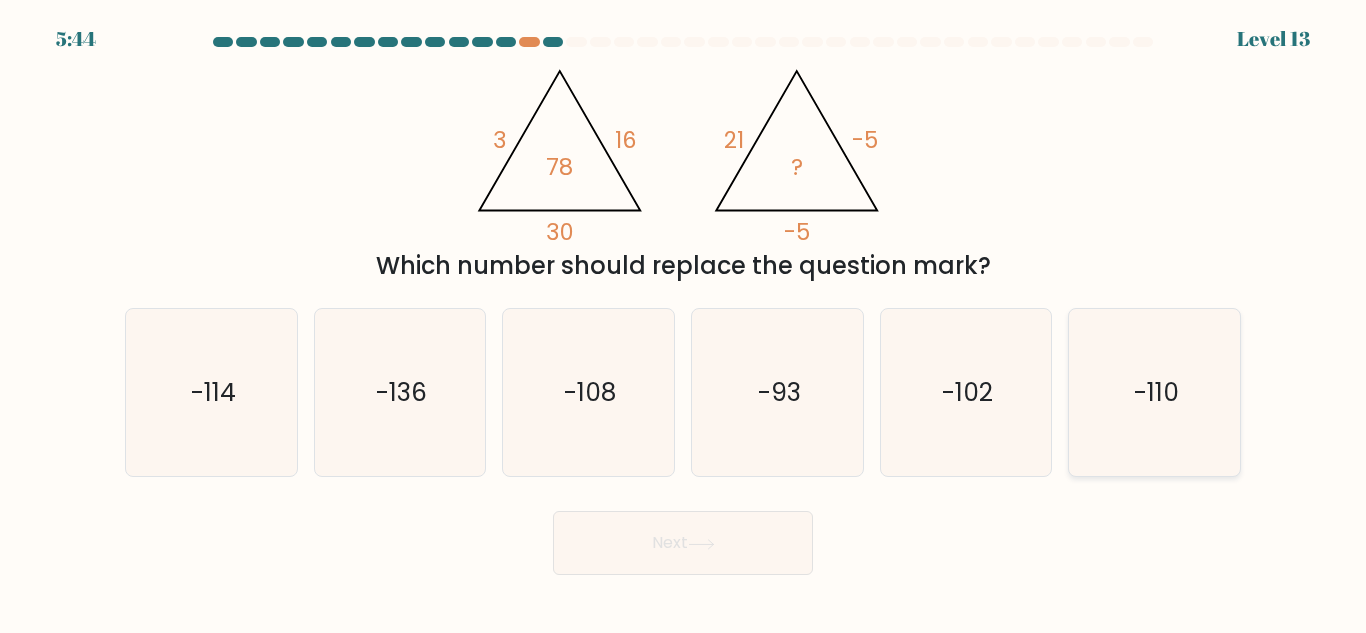 click on "-110" 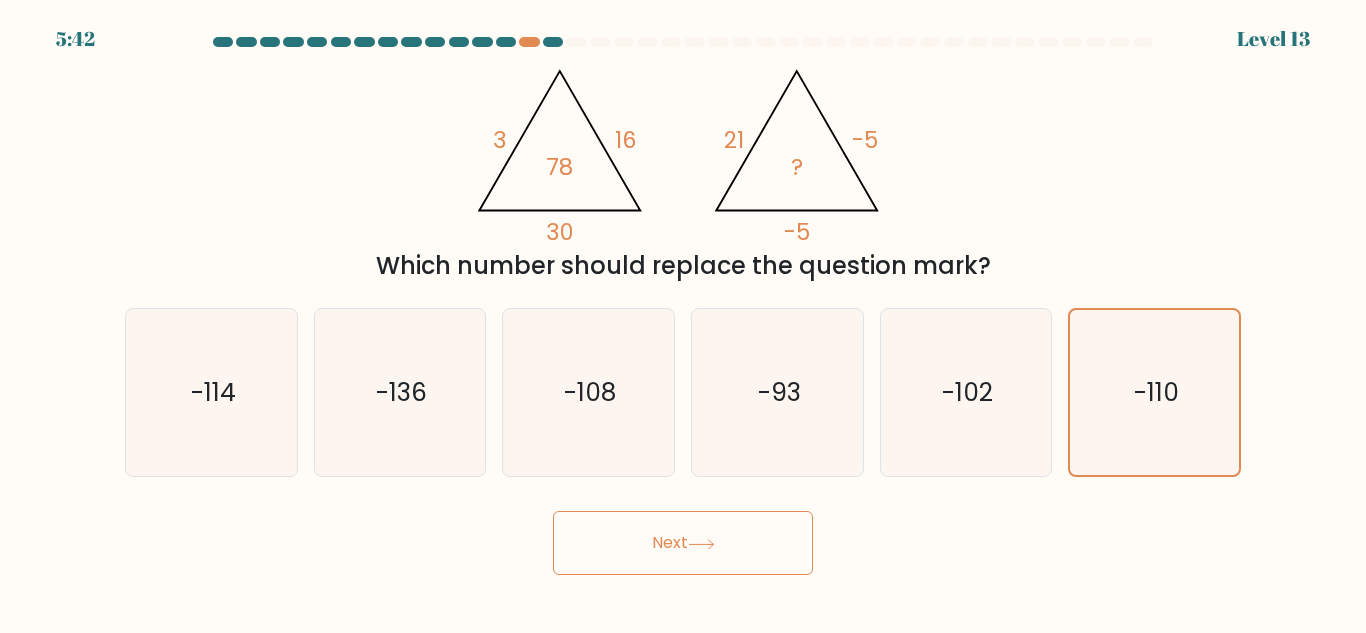 click on "Next" at bounding box center [683, 543] 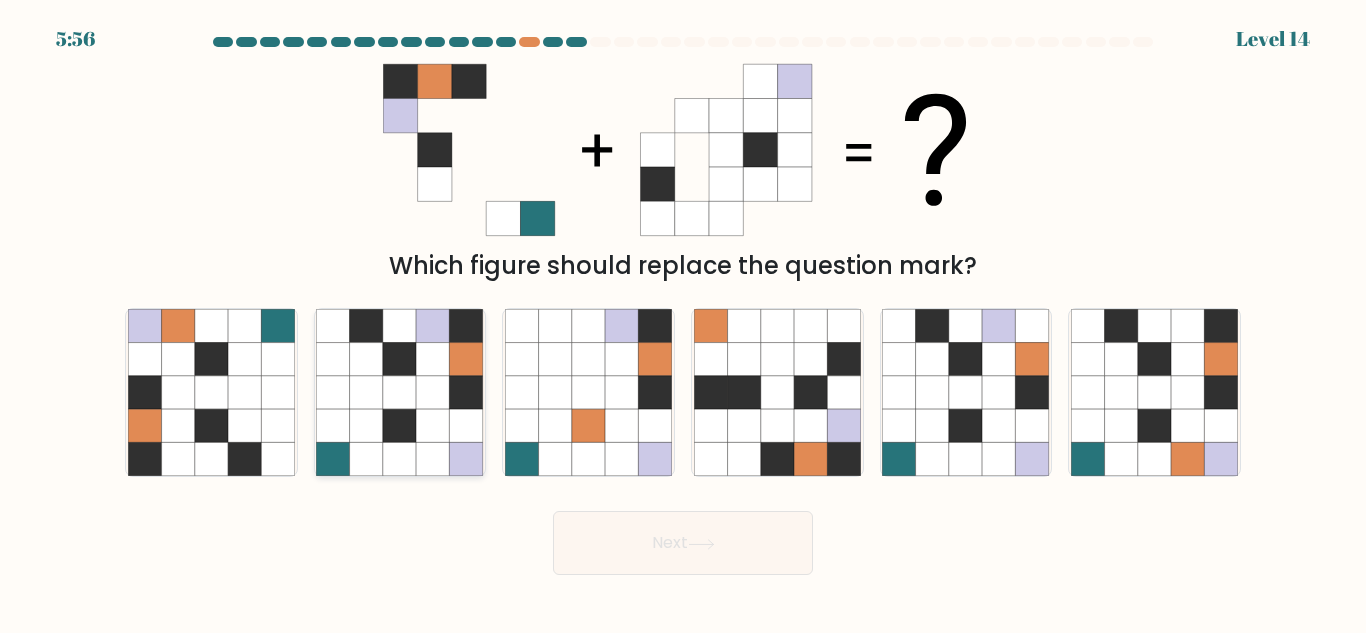 click 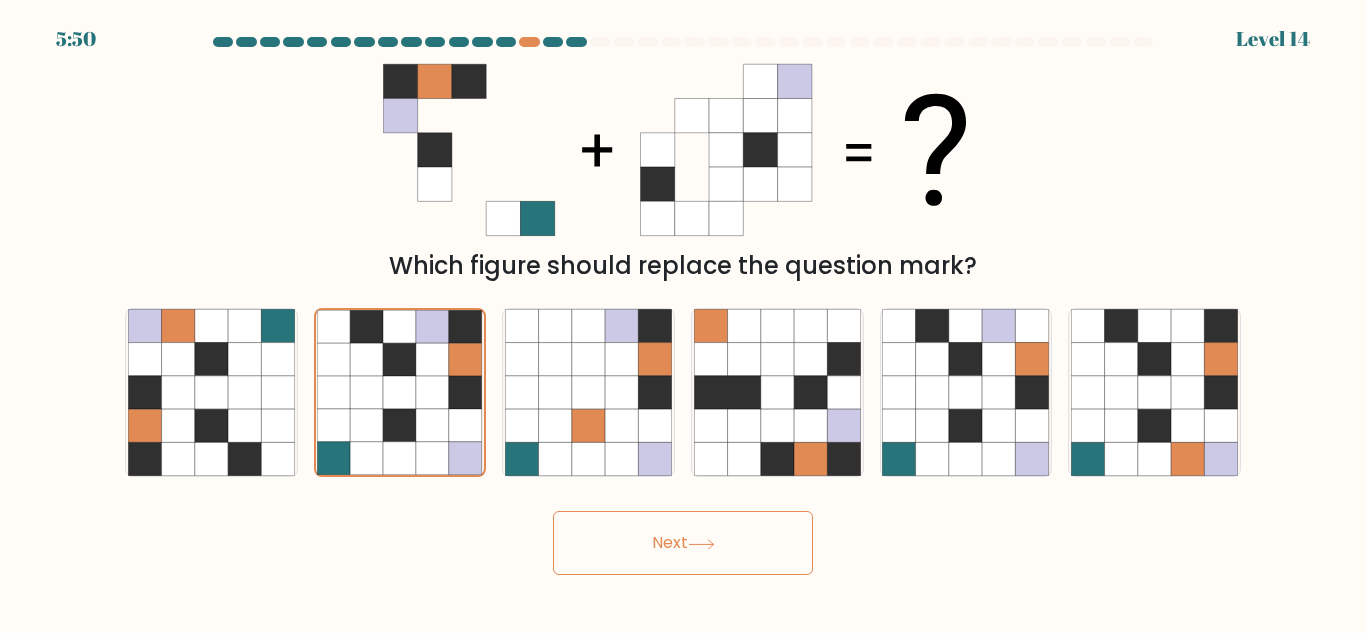 click on "Next" at bounding box center (683, 543) 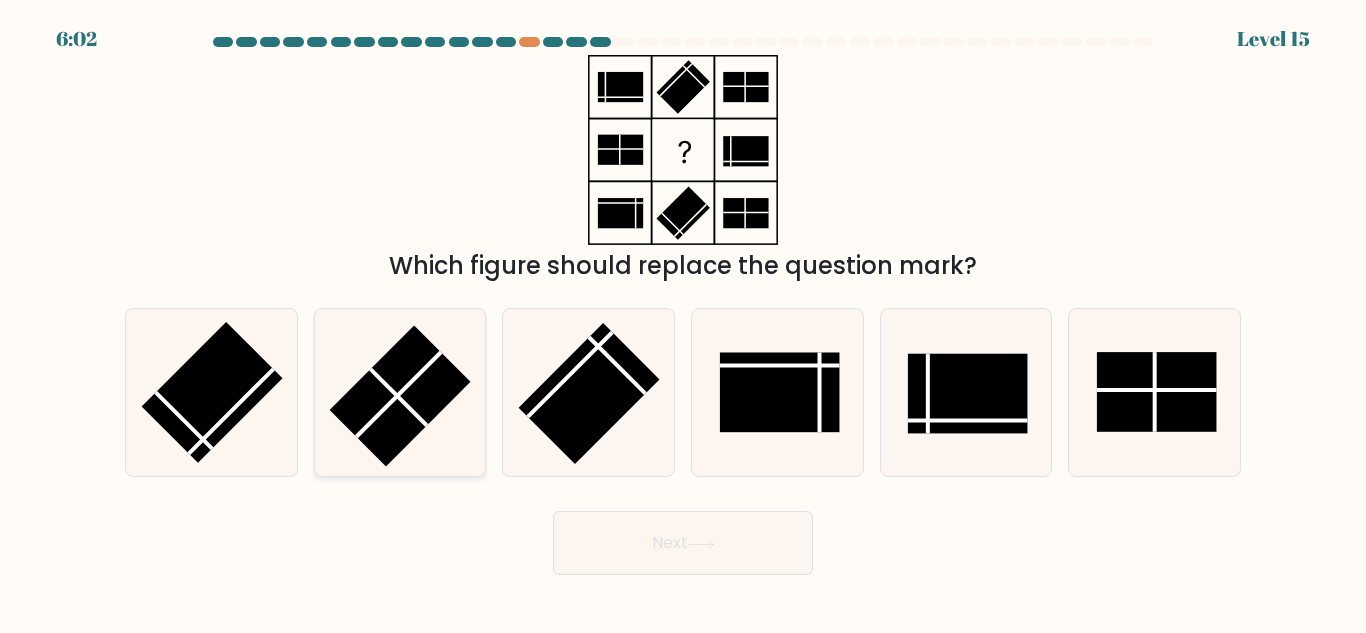 click 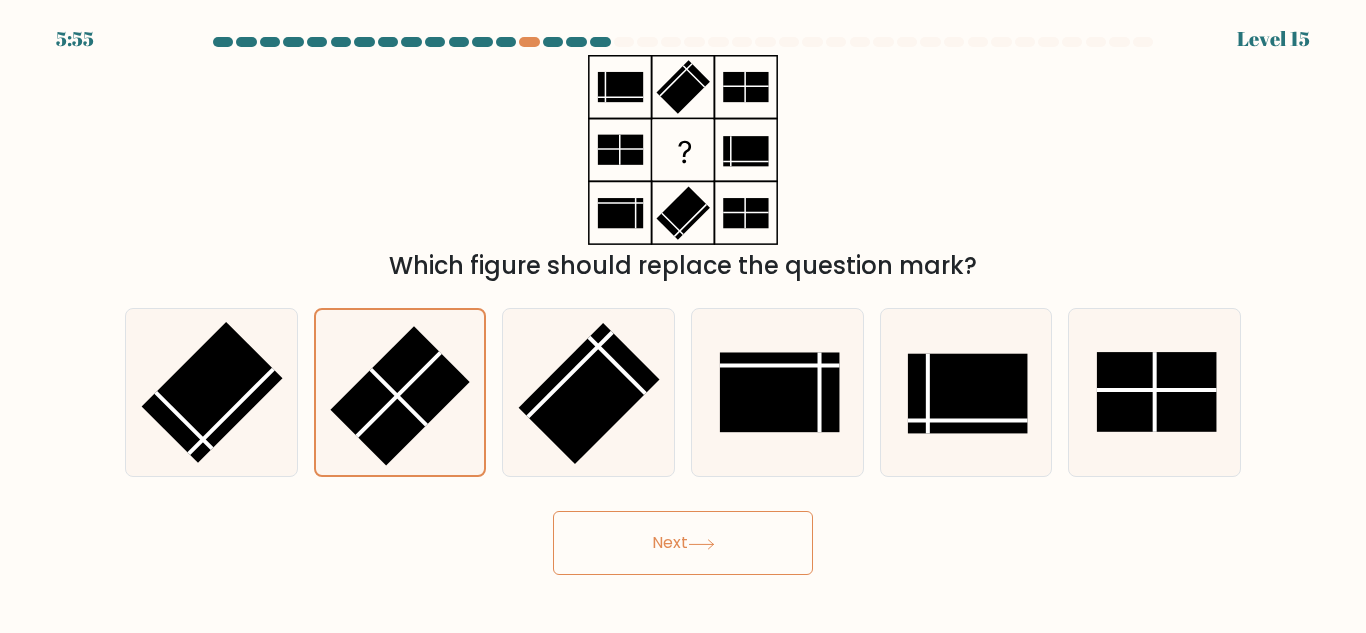 click on "Next" at bounding box center [683, 543] 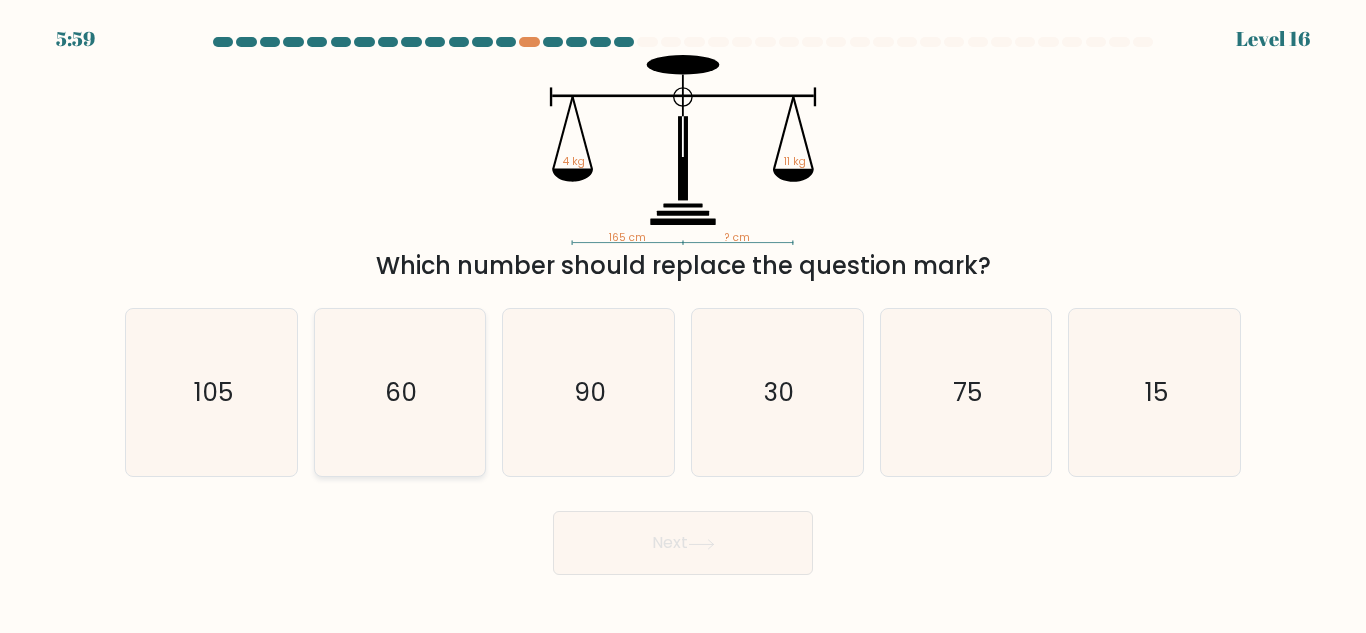 click on "60" 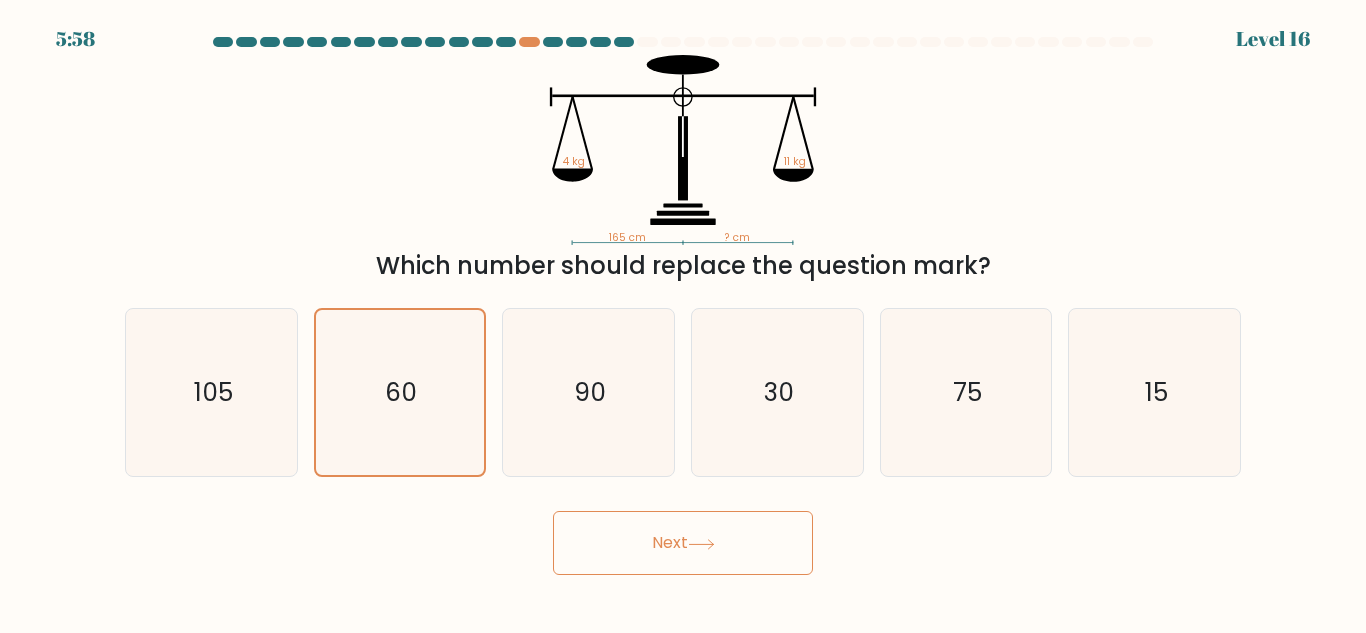 click on "Next" at bounding box center (683, 543) 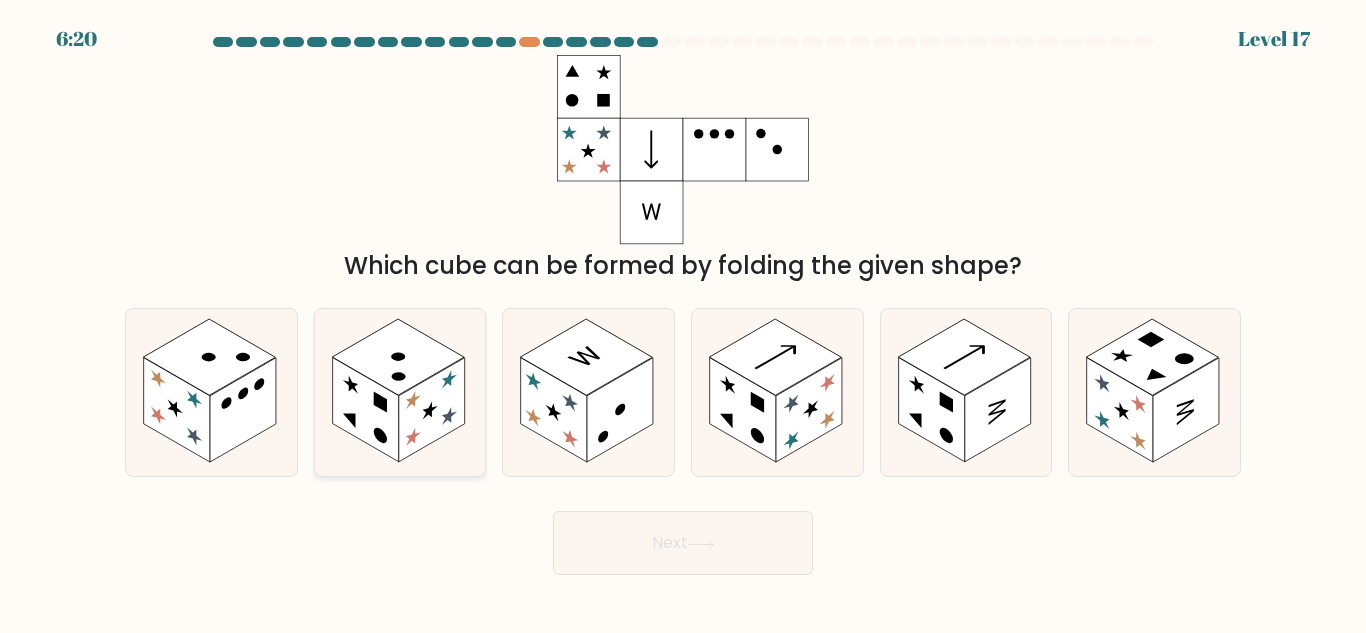 click 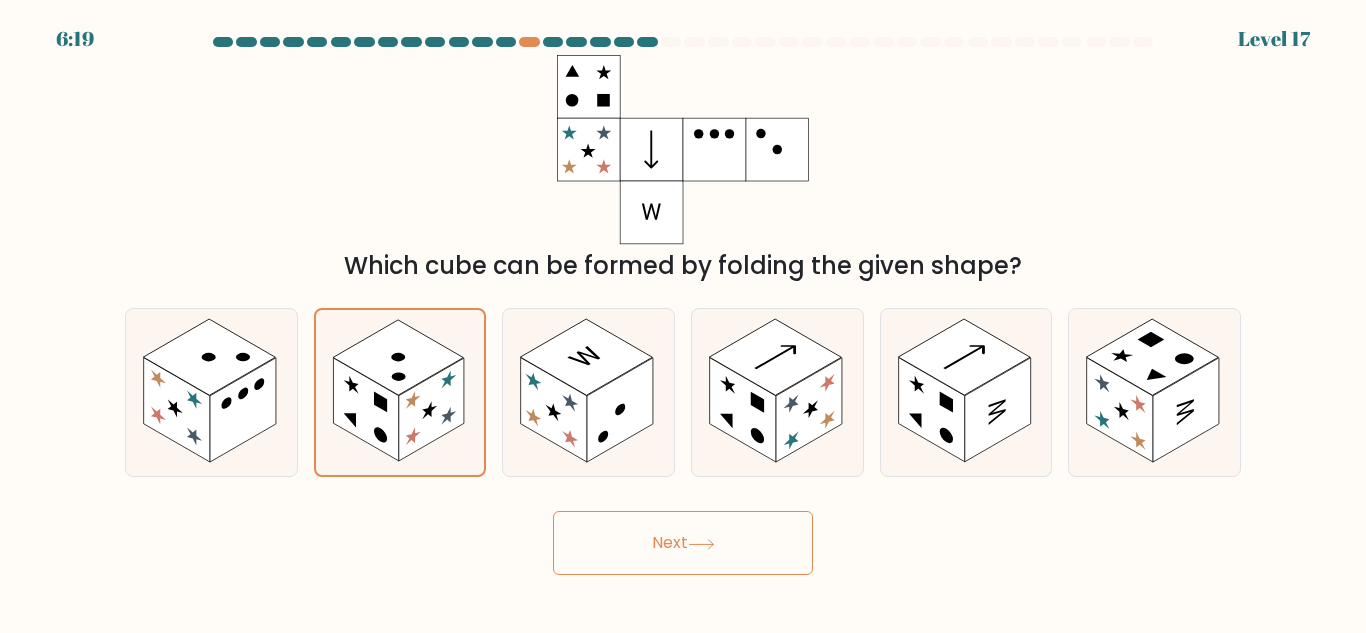 click on "Next" at bounding box center [683, 543] 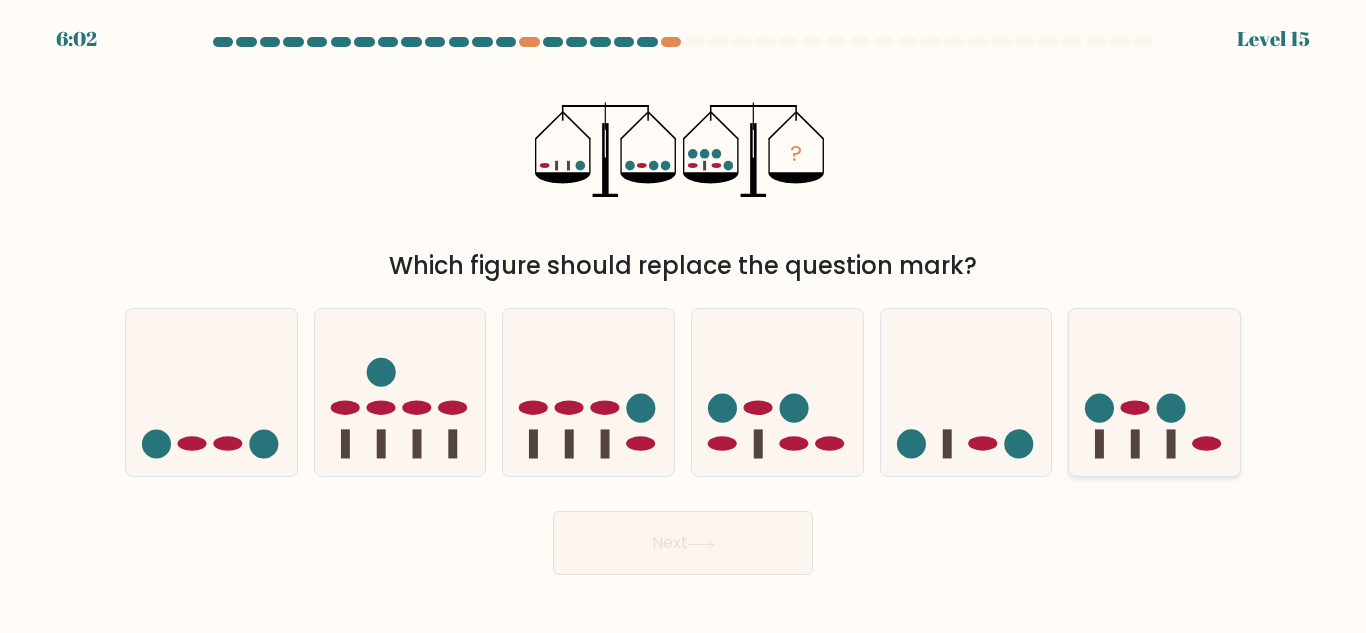 click 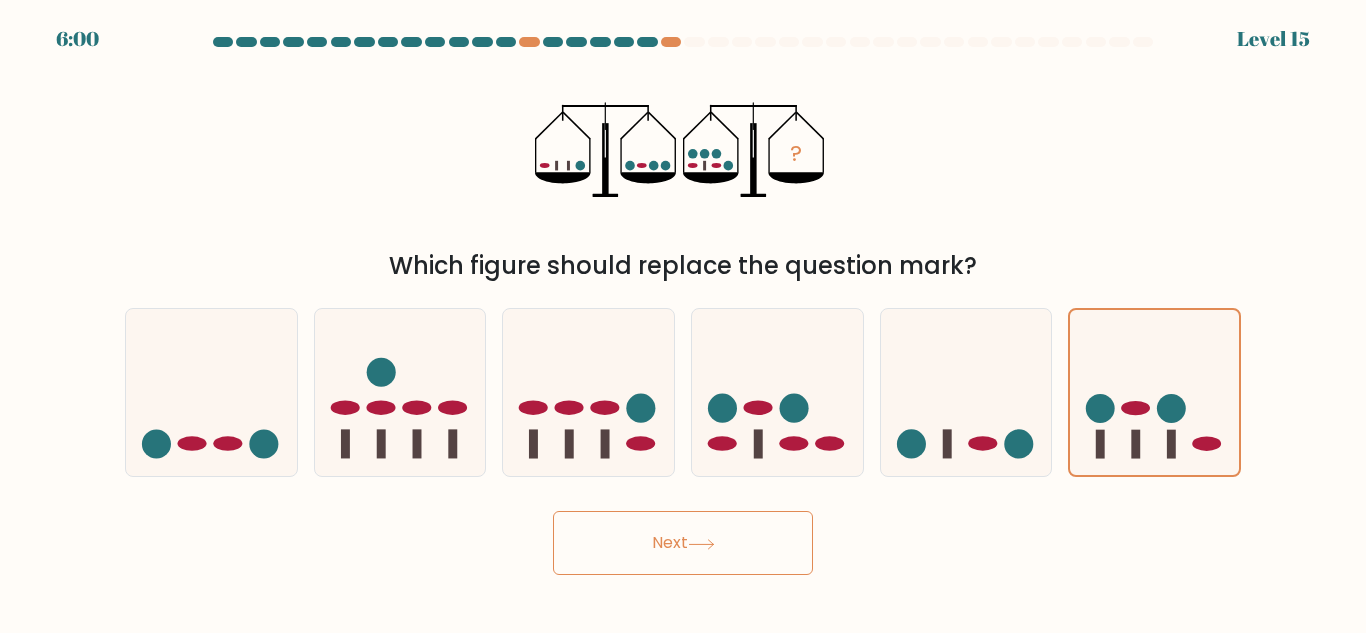 click on "Next" at bounding box center [683, 543] 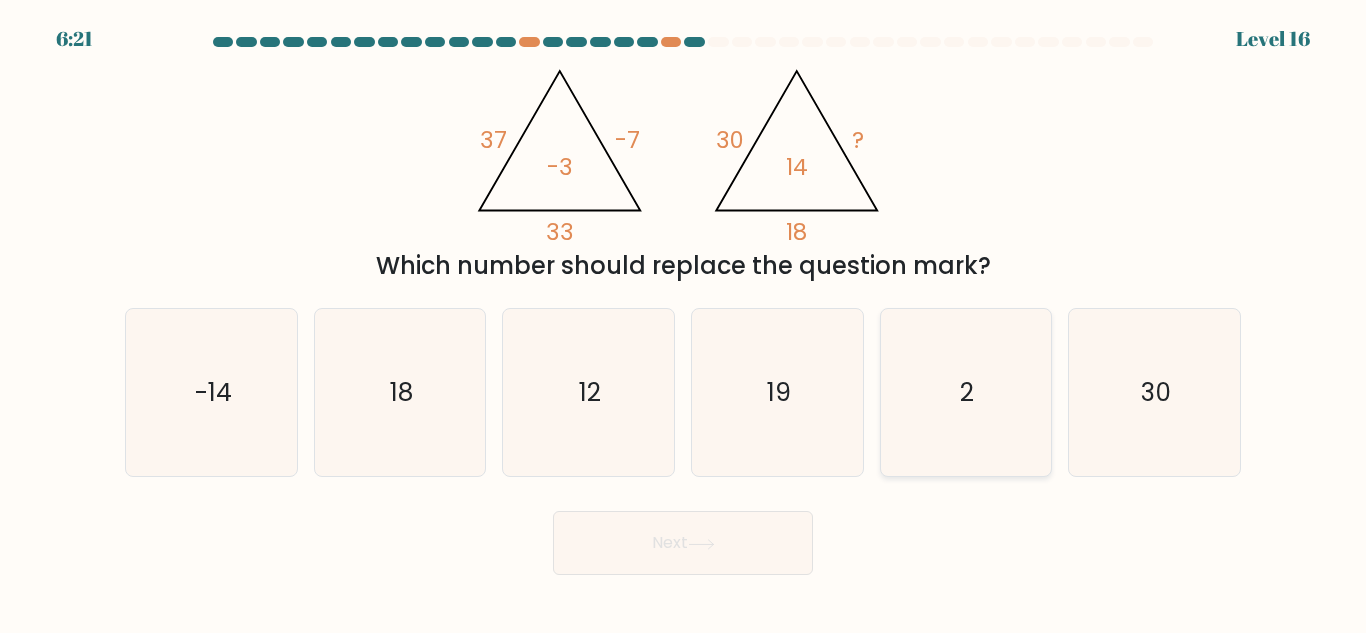 click on "2" 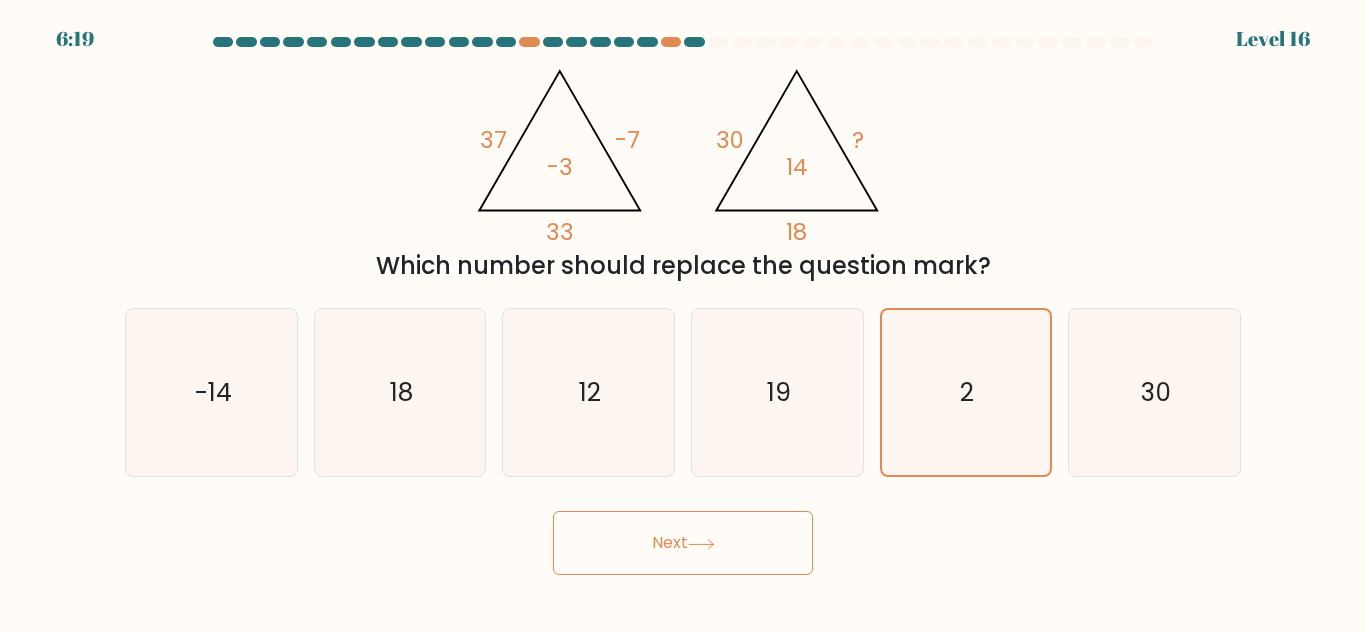click on "Next" at bounding box center [683, 543] 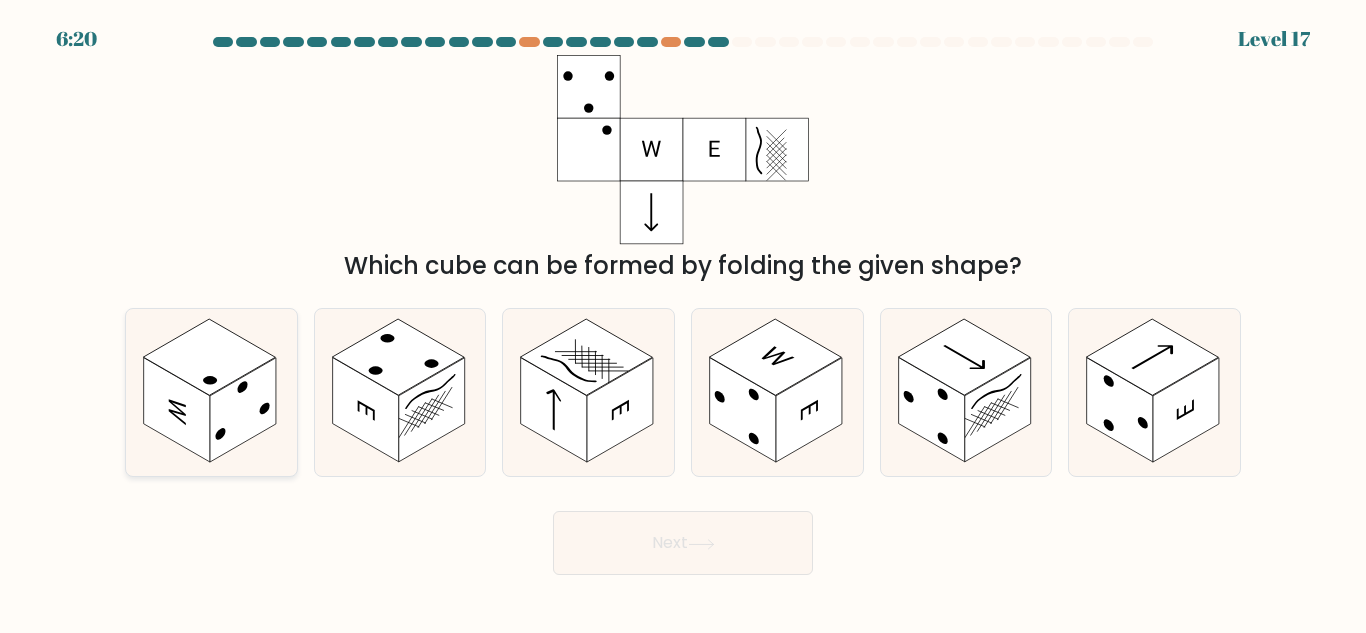 click 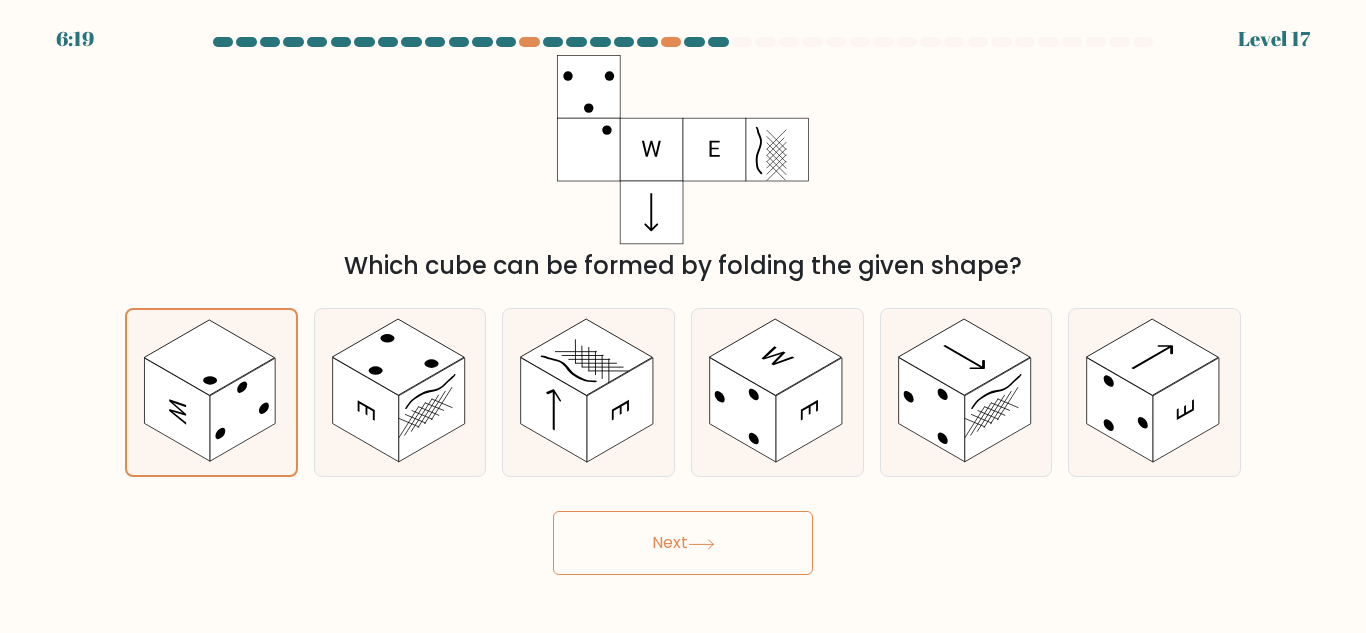 click on "Next" at bounding box center [683, 543] 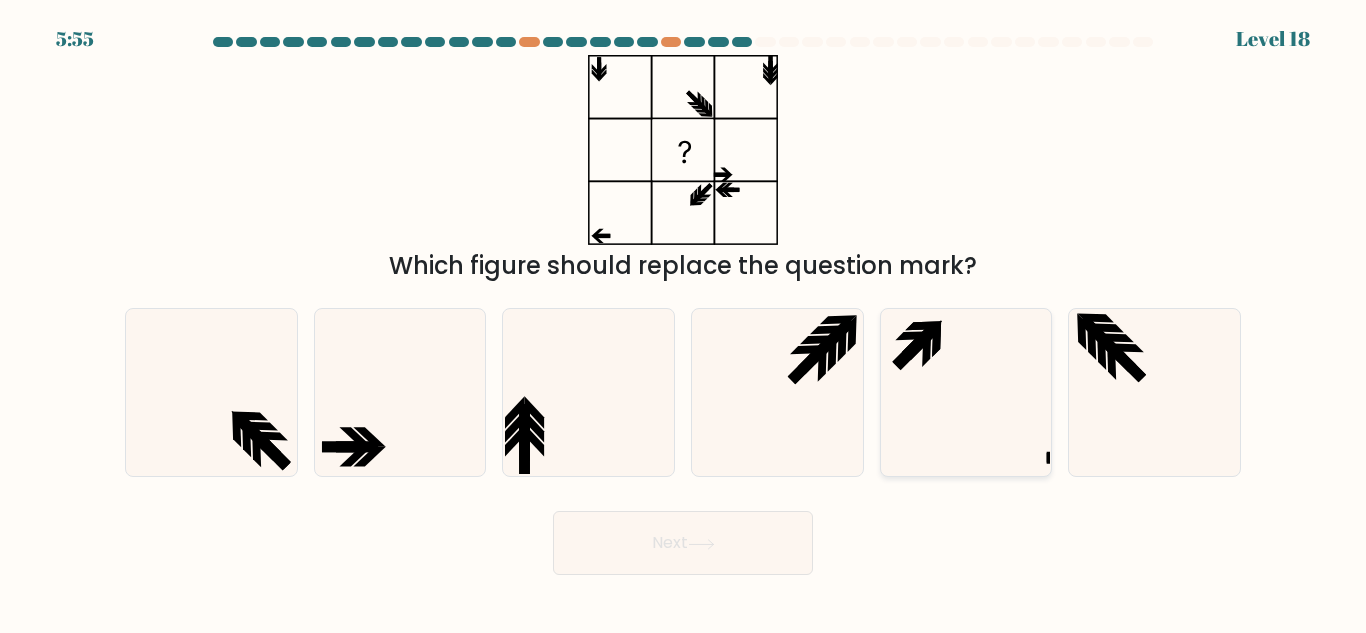 click 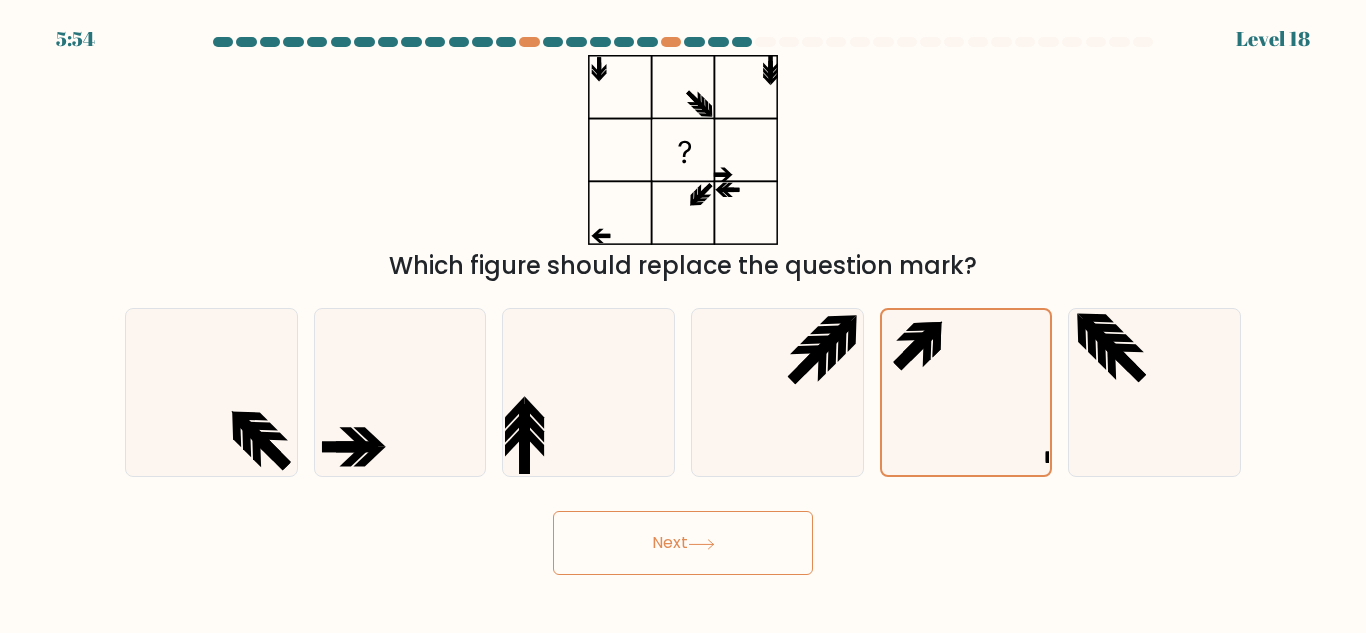 click on "Next" at bounding box center [683, 543] 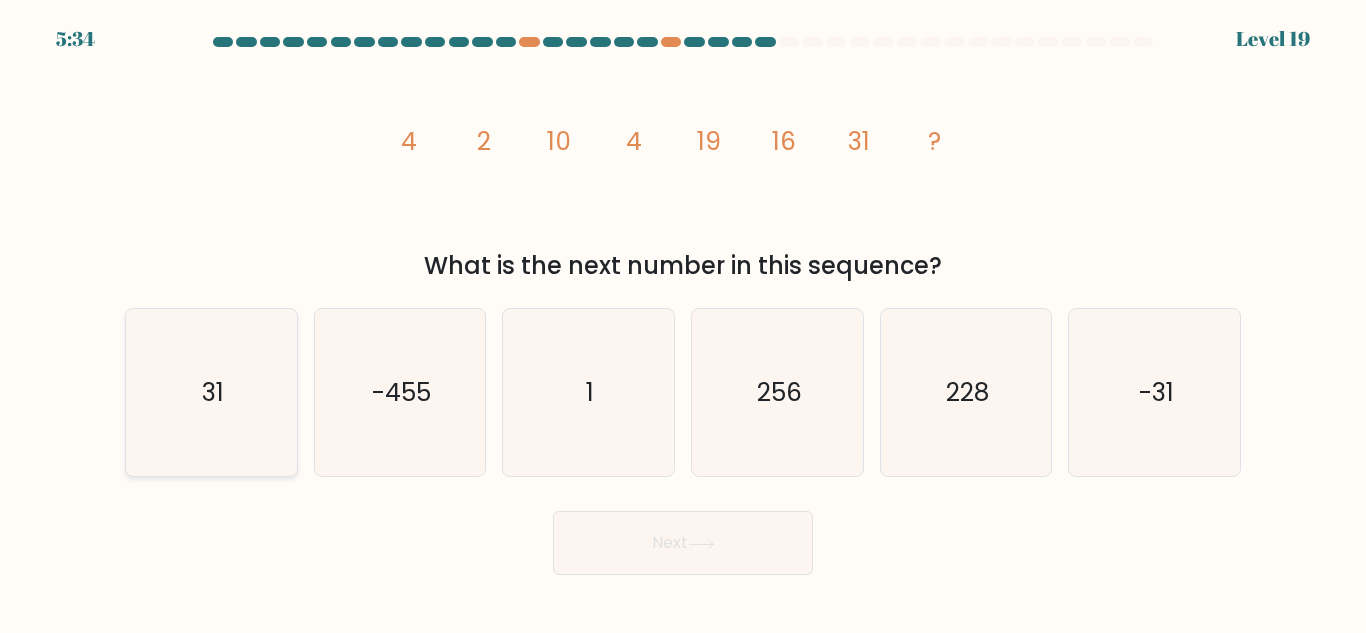 click on "31" 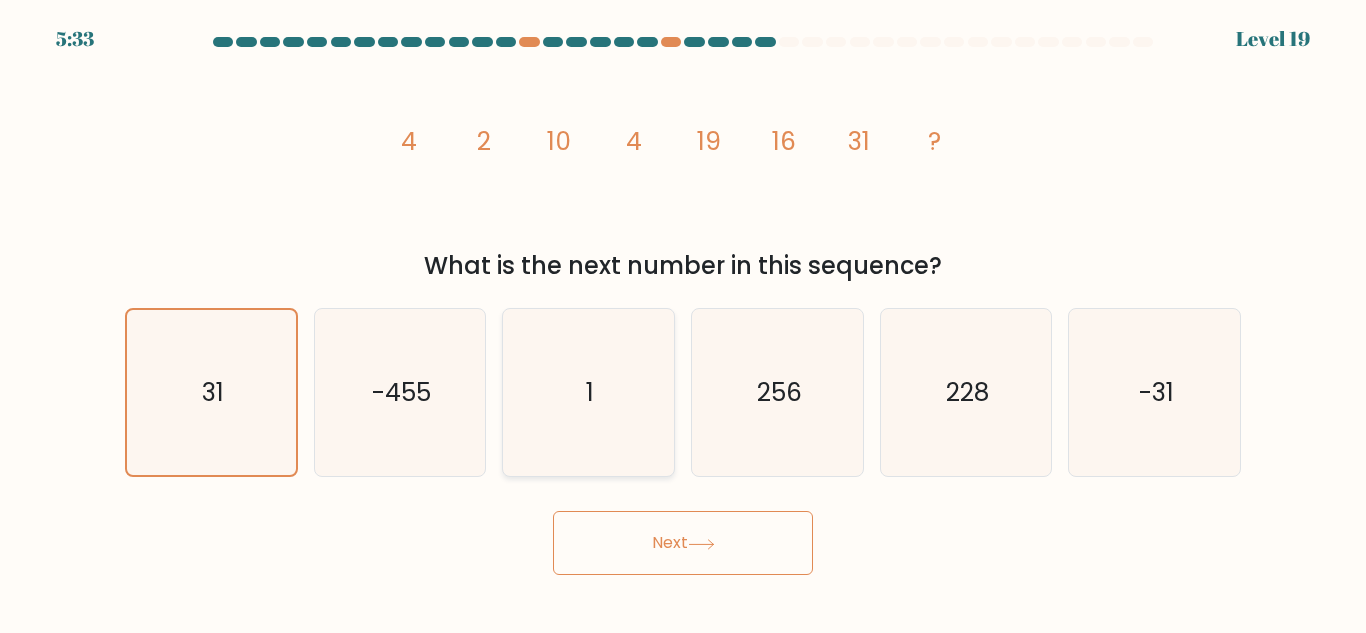 click on "1" 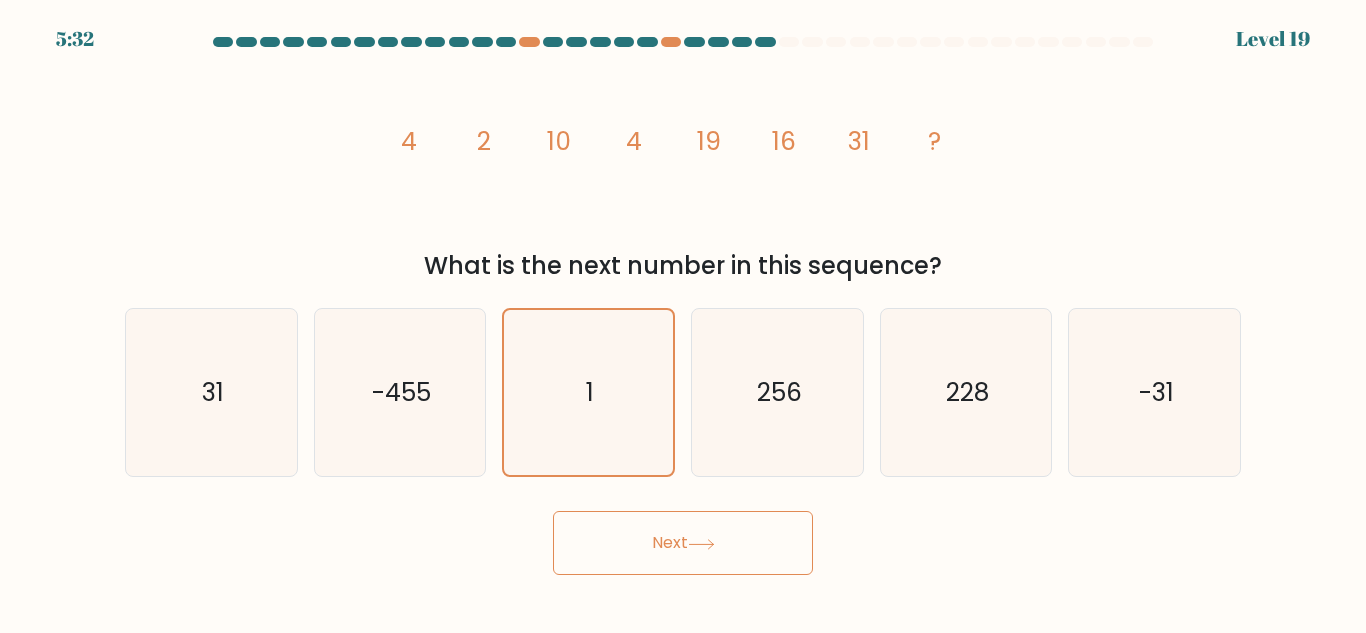 click on "Next" at bounding box center [683, 543] 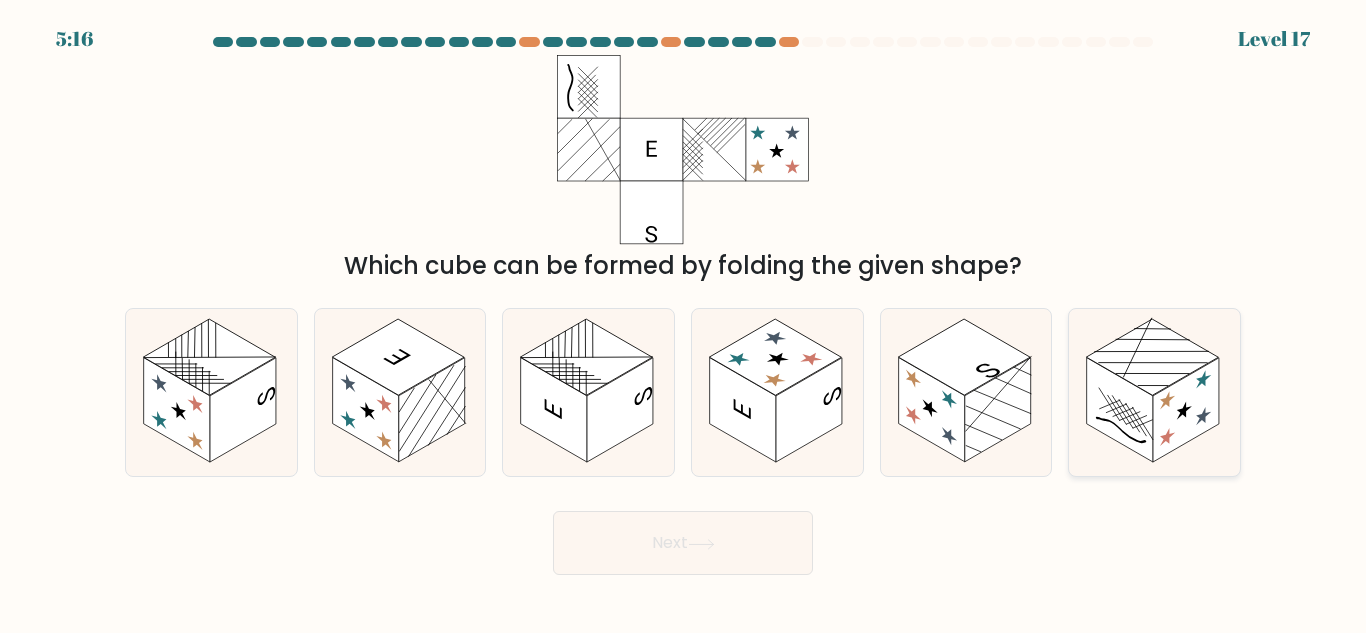 click 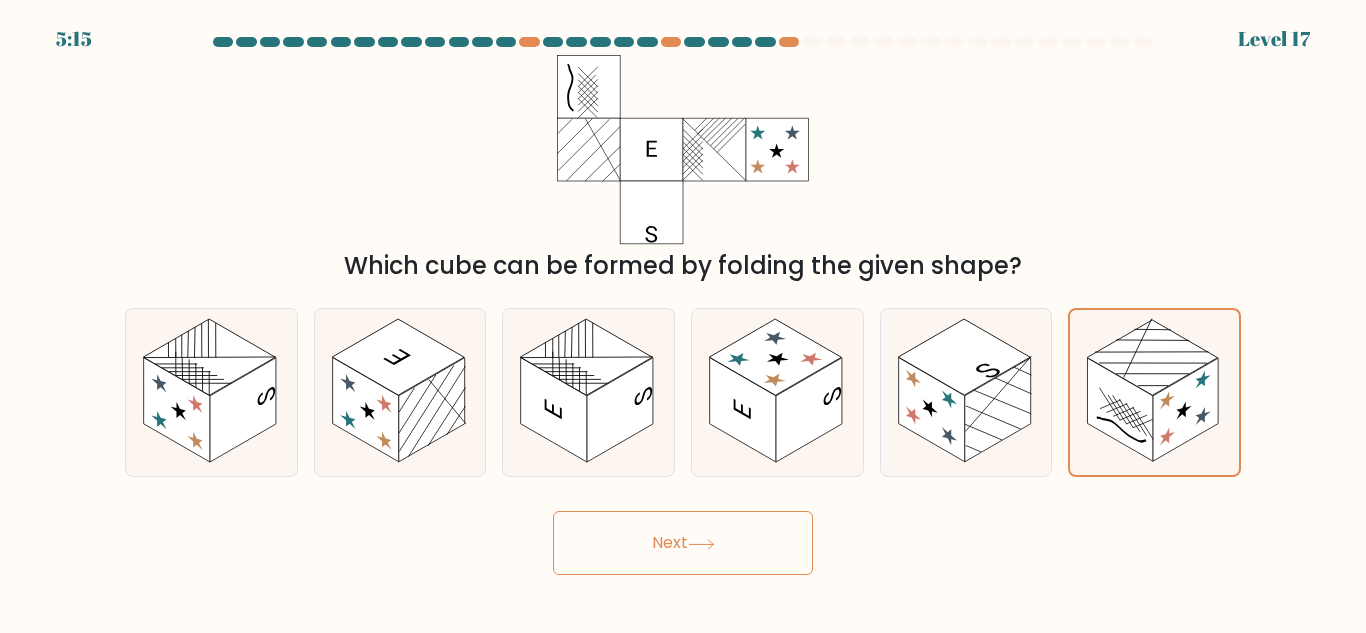 click on "Next" at bounding box center (683, 543) 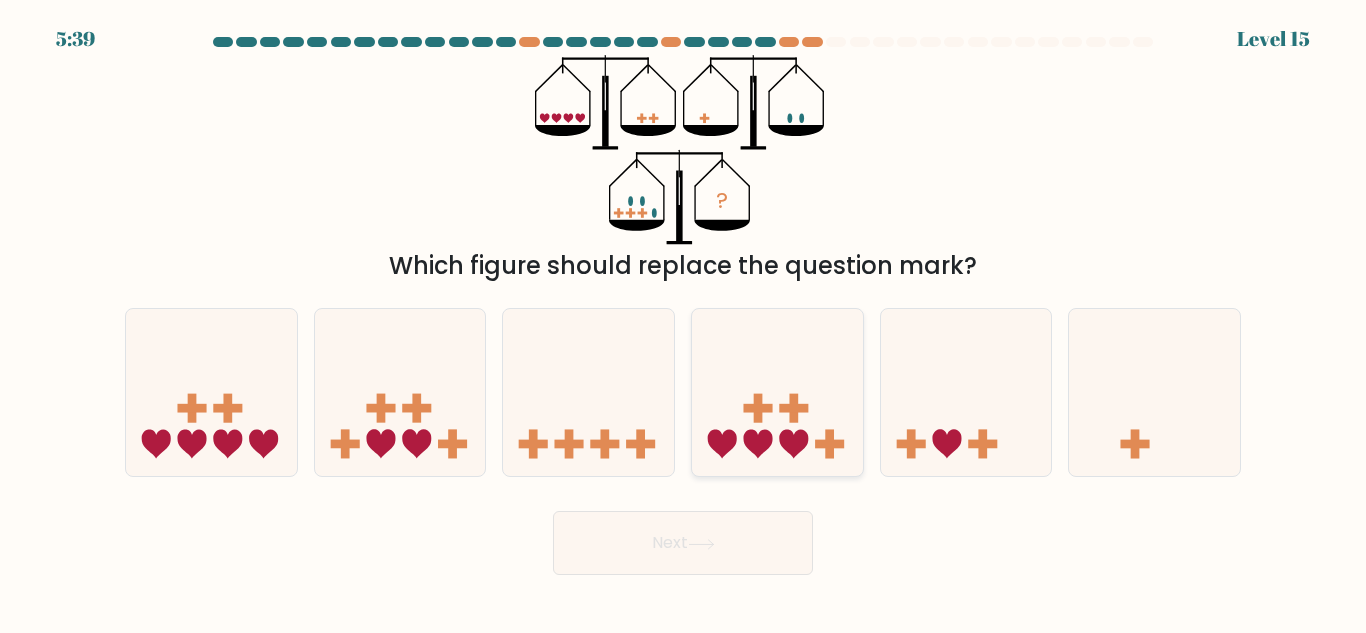 click 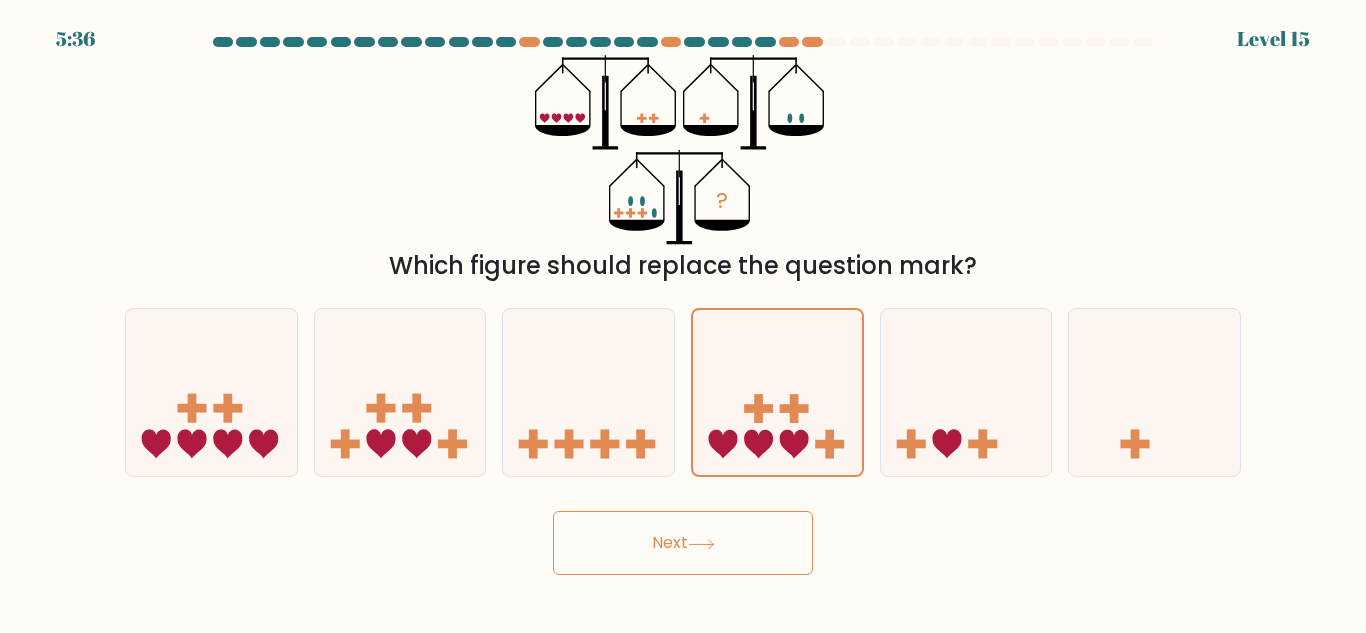 click on "Next" at bounding box center (683, 538) 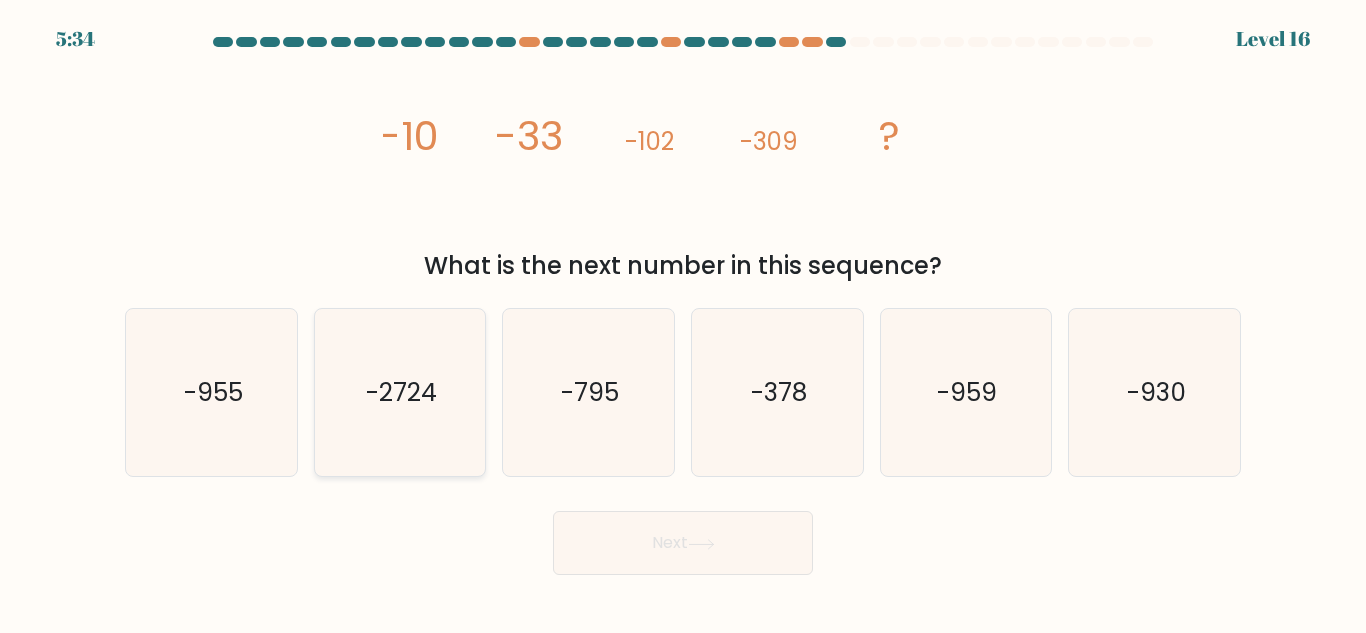 click on "-2724" 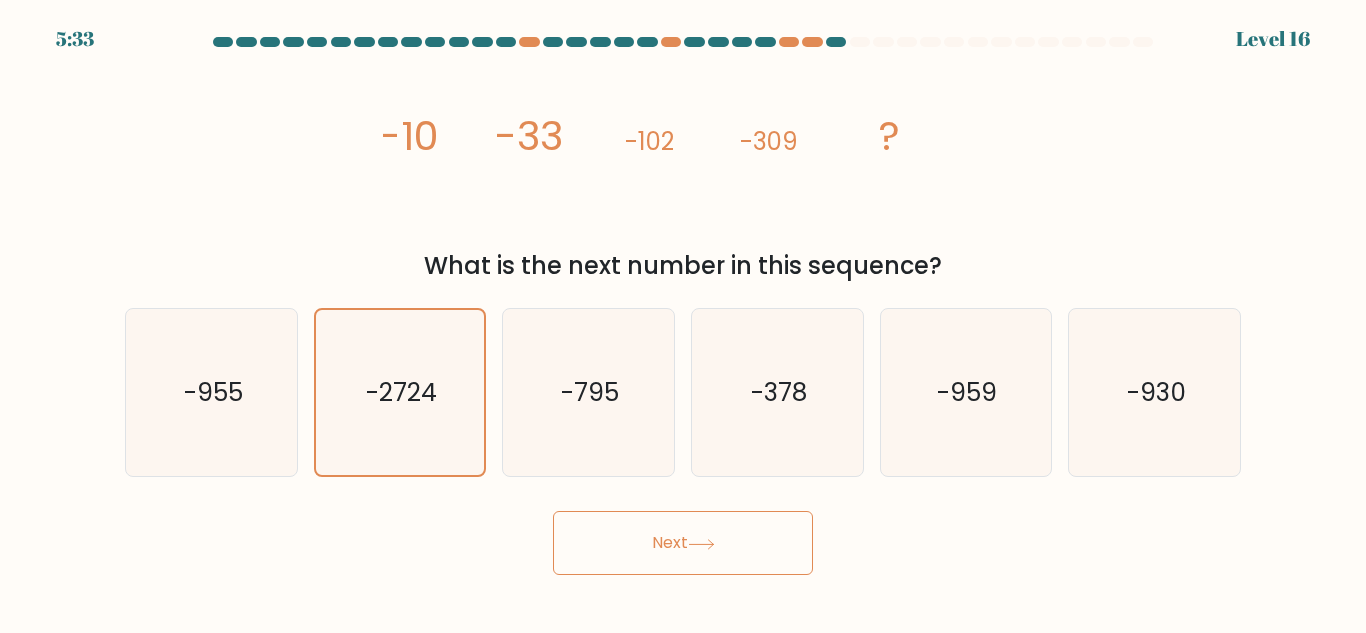 click on "Next" at bounding box center (683, 543) 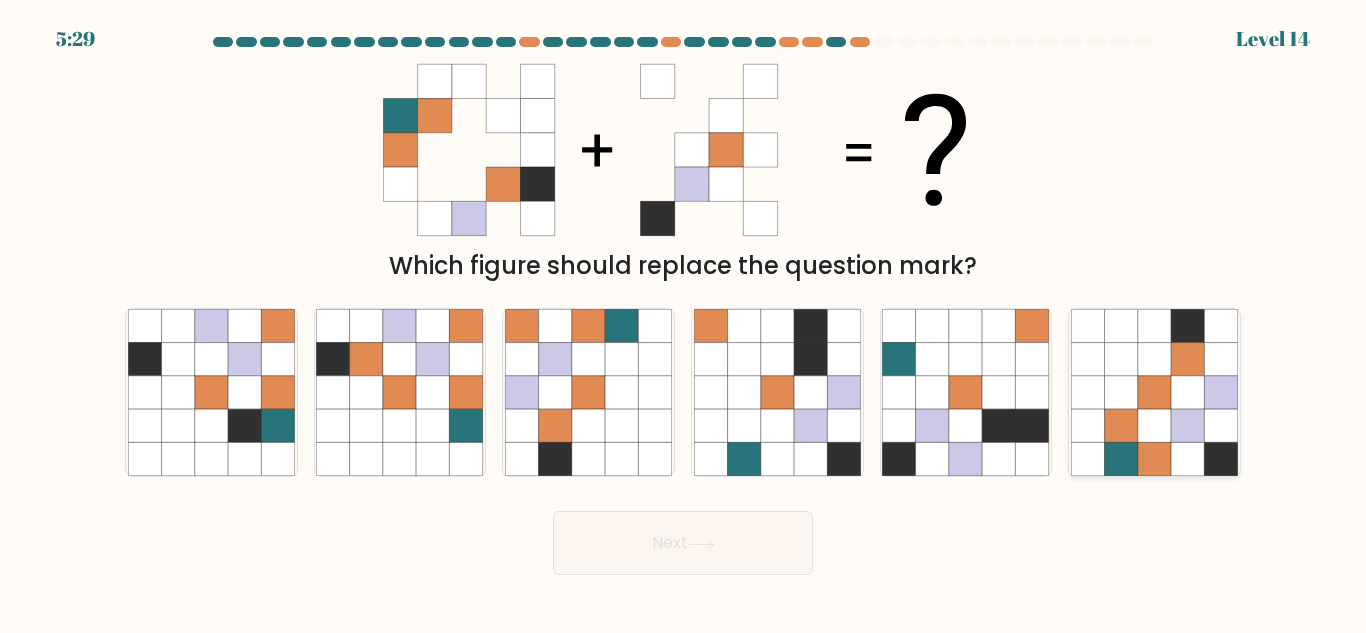 click 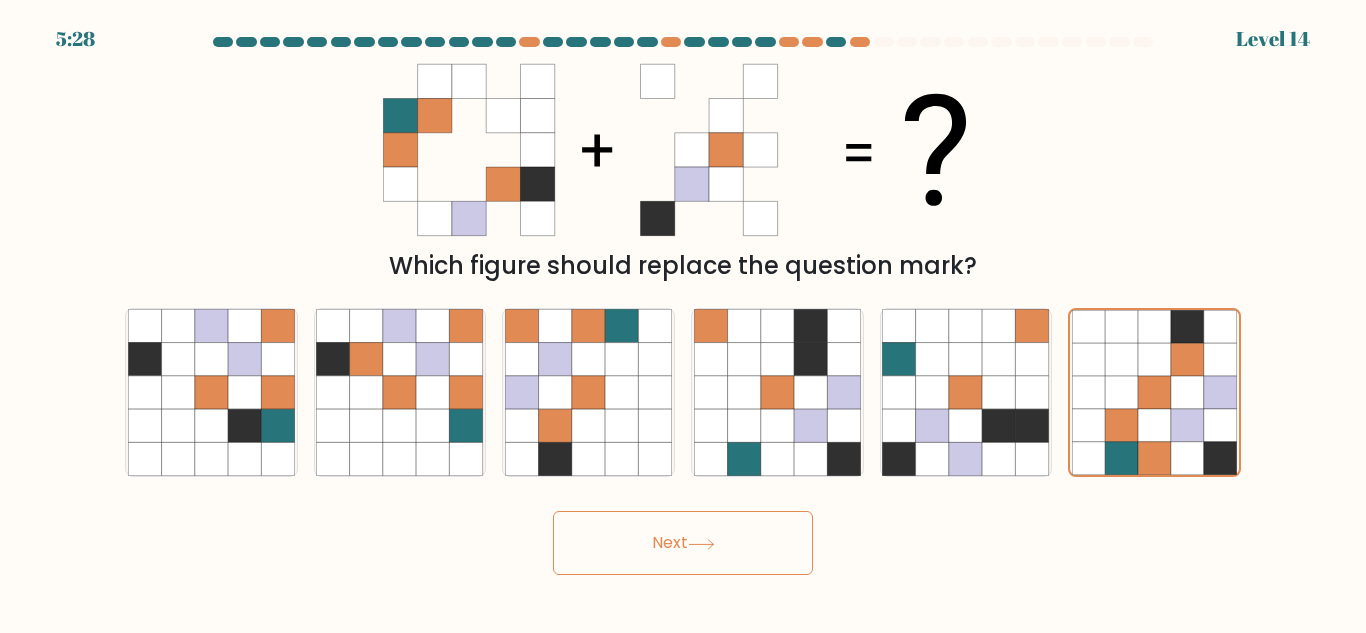 click on "Next" at bounding box center [683, 543] 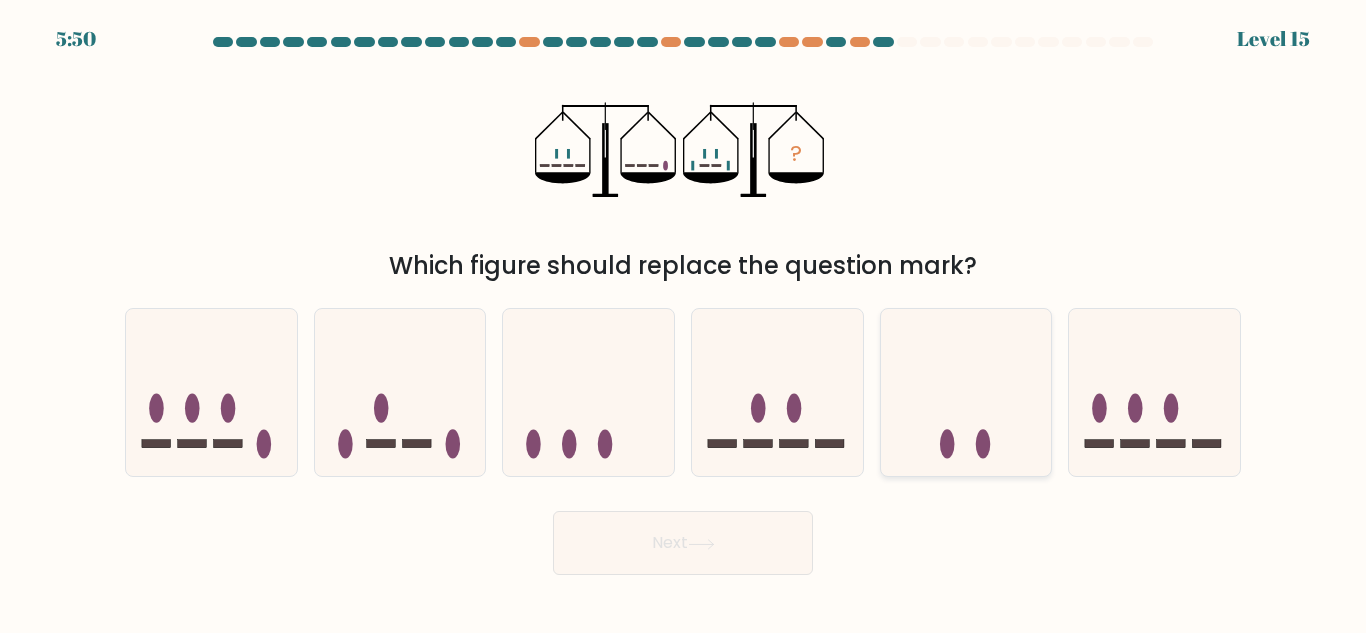click 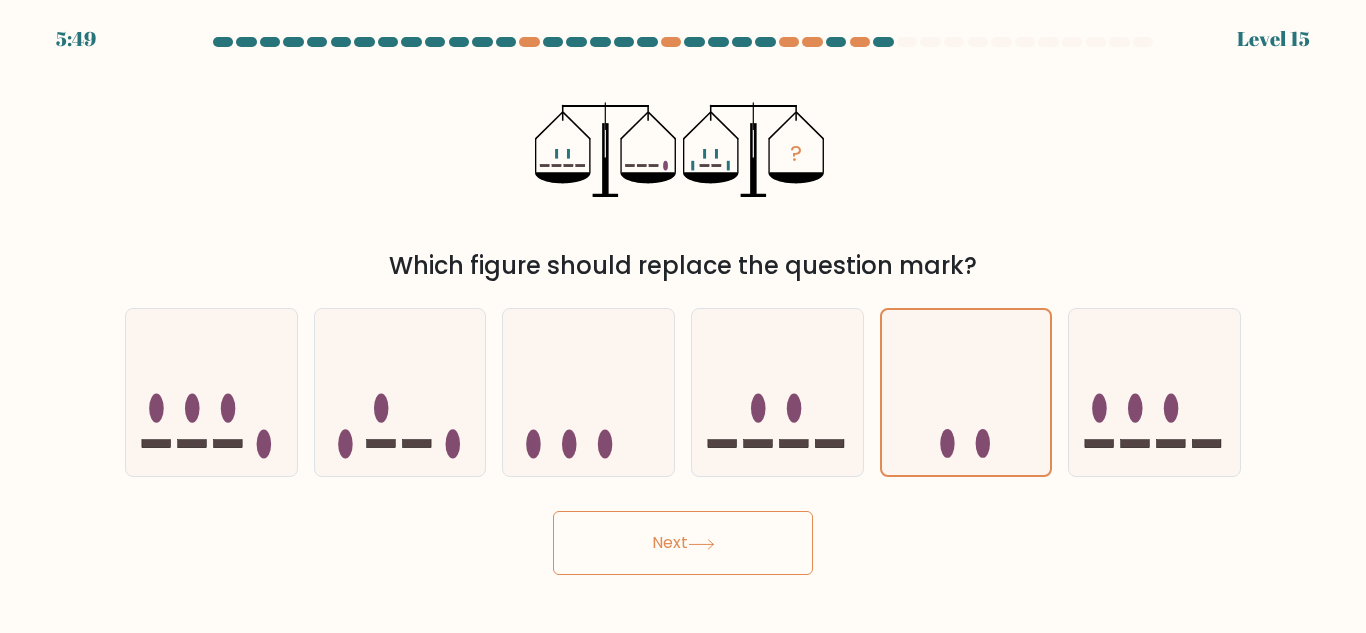 click 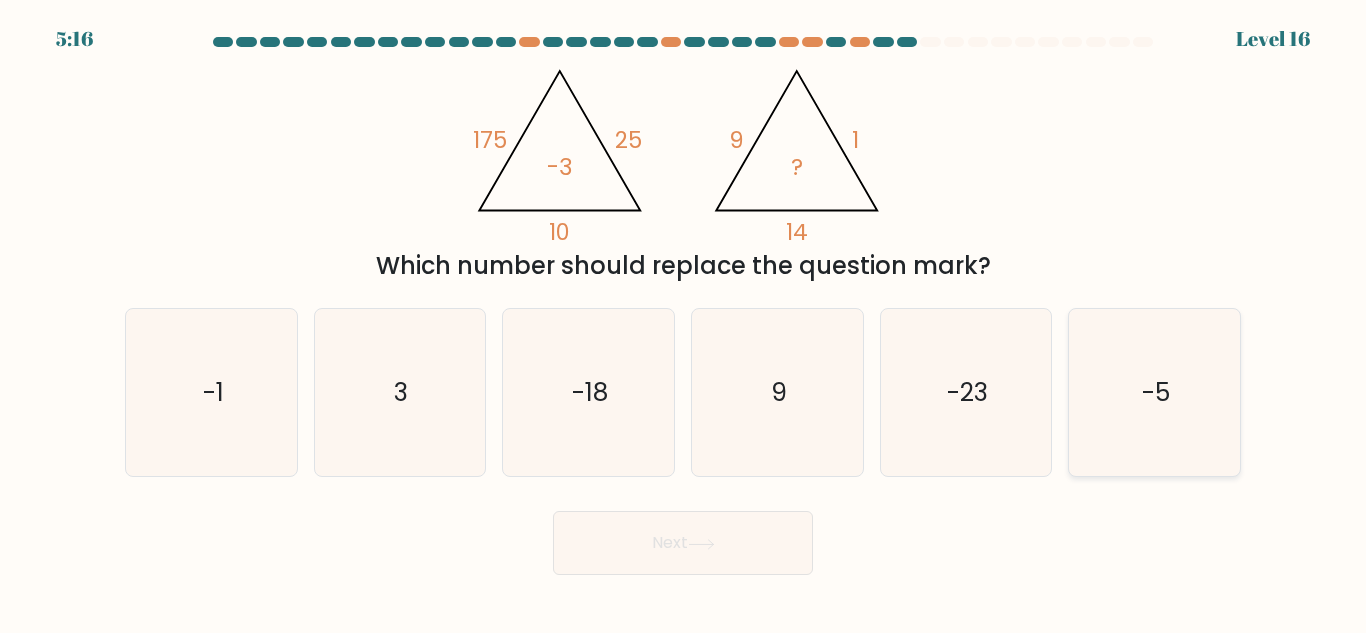click on "-5" 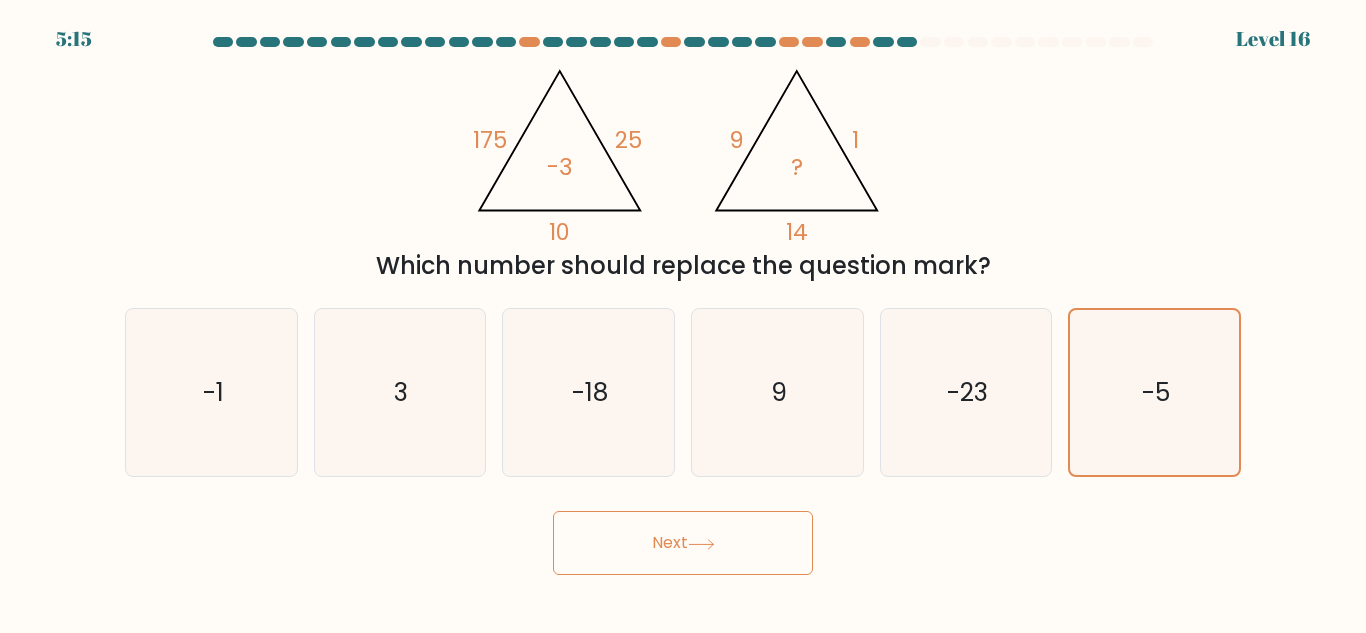 click on "Next" at bounding box center [683, 543] 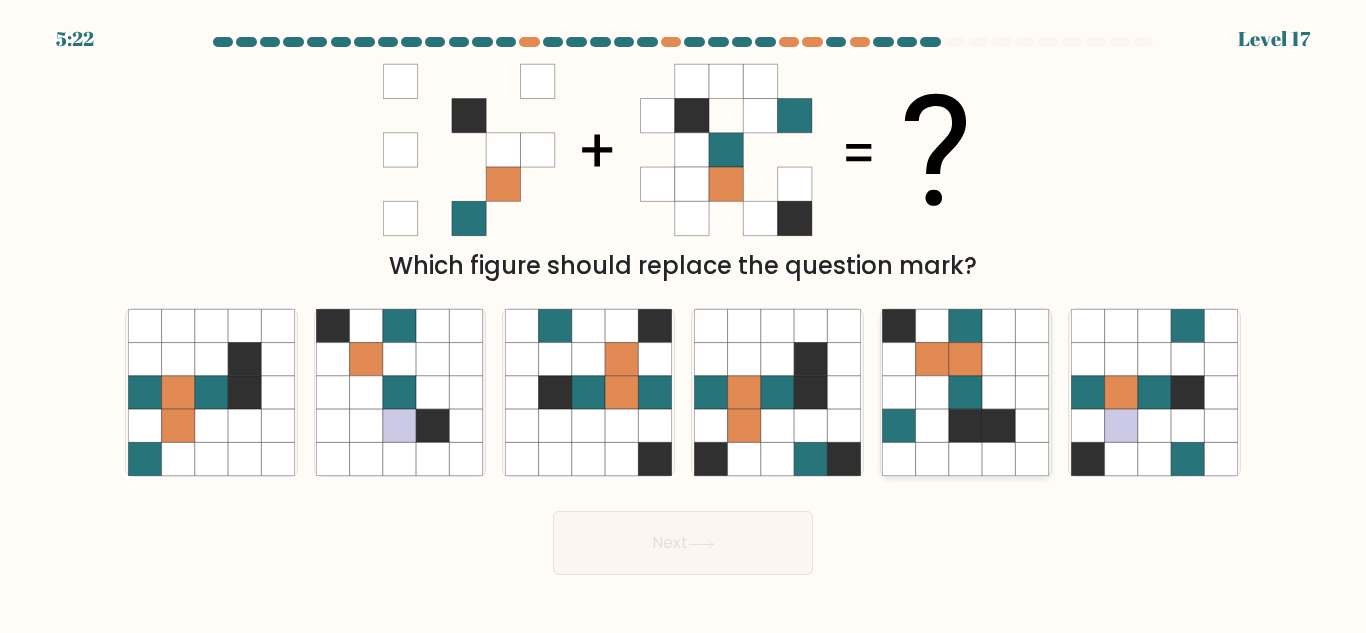 click 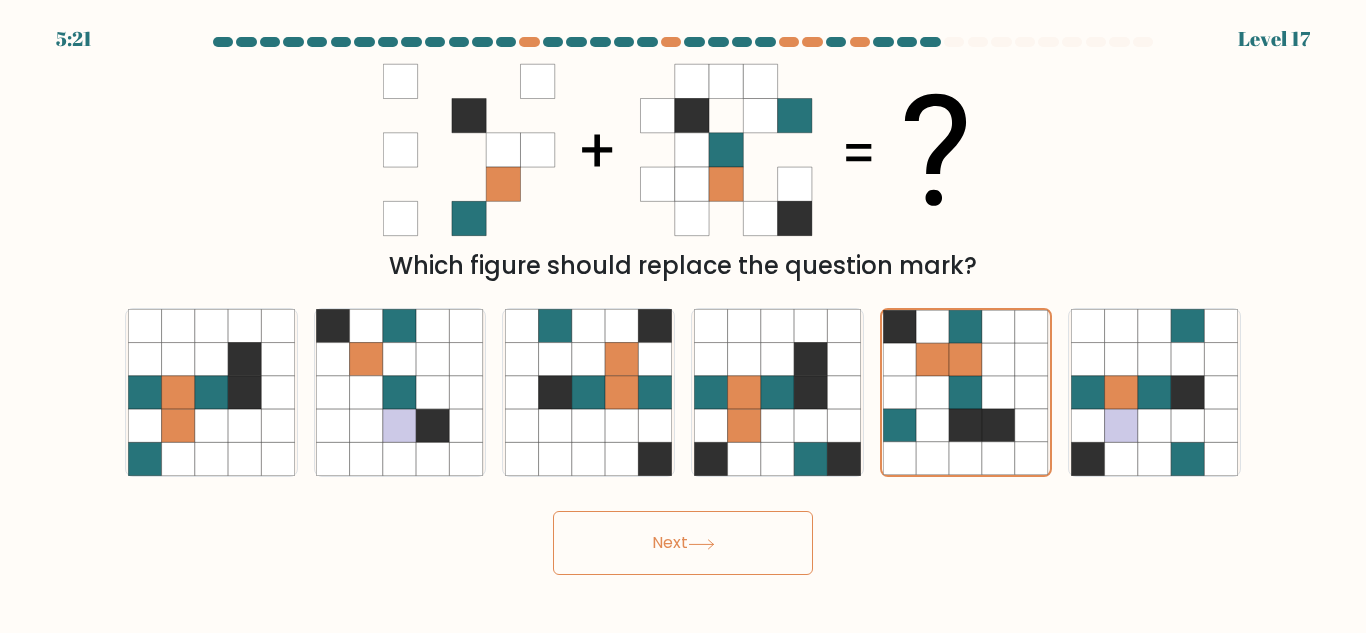 click on "Next" at bounding box center (683, 543) 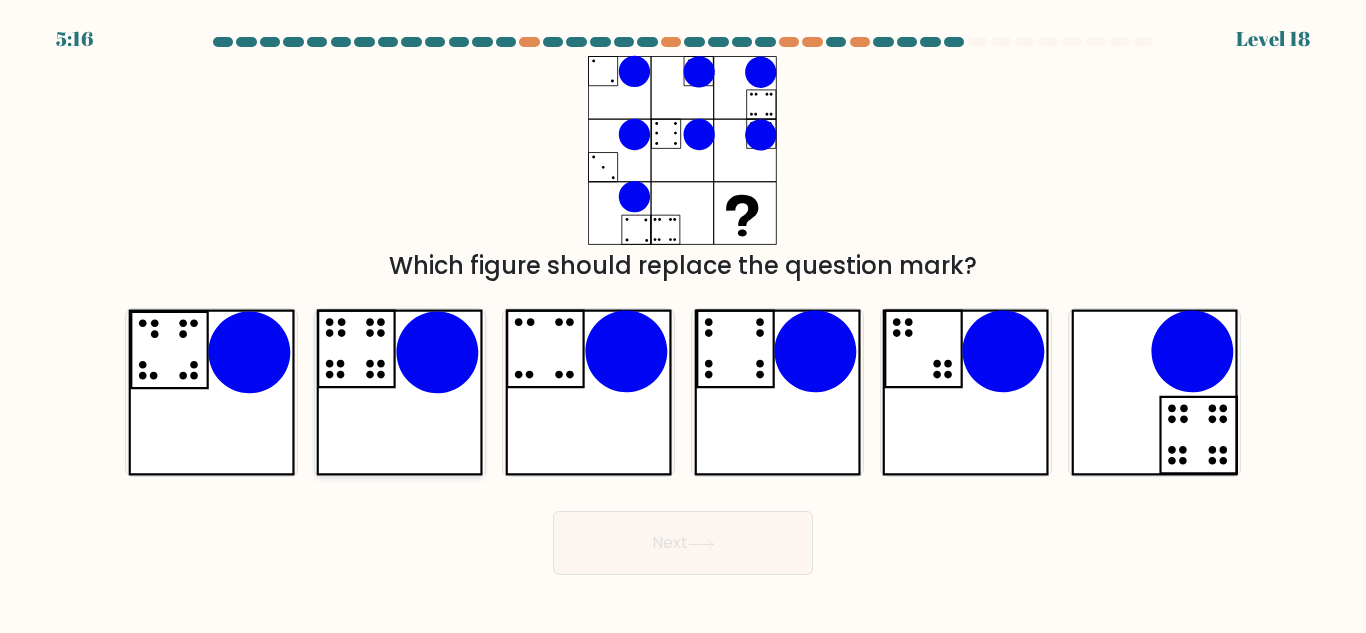click 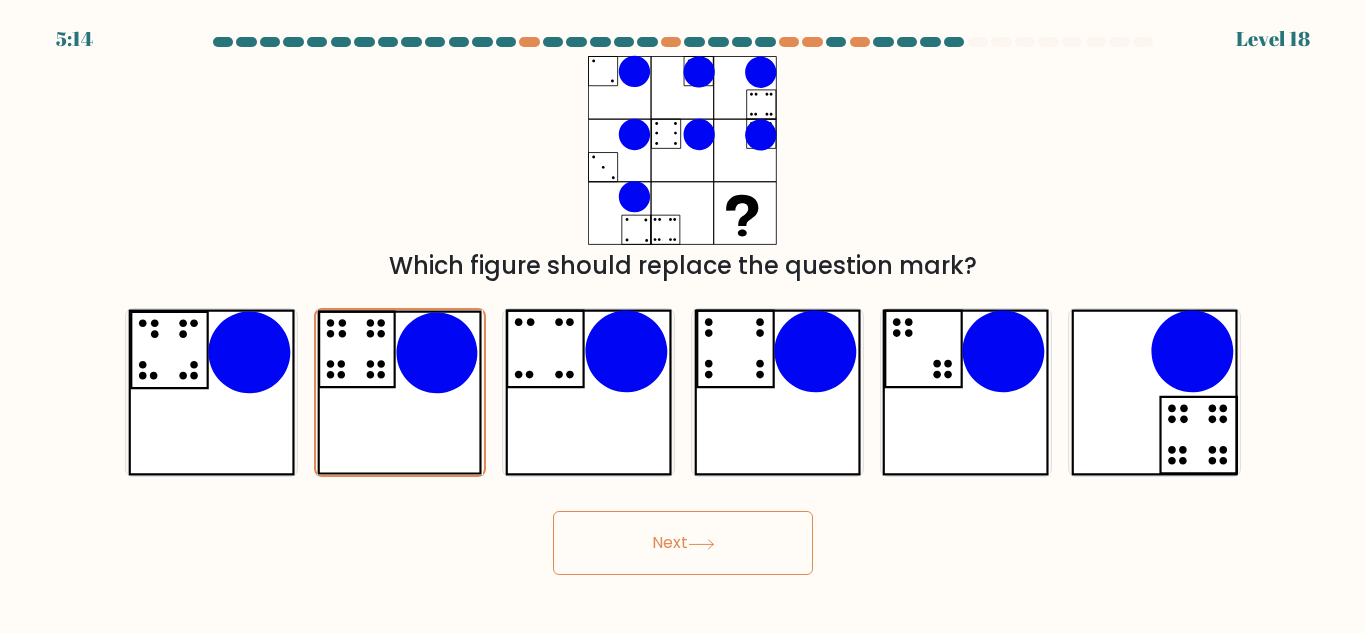 click on "Next" at bounding box center [683, 543] 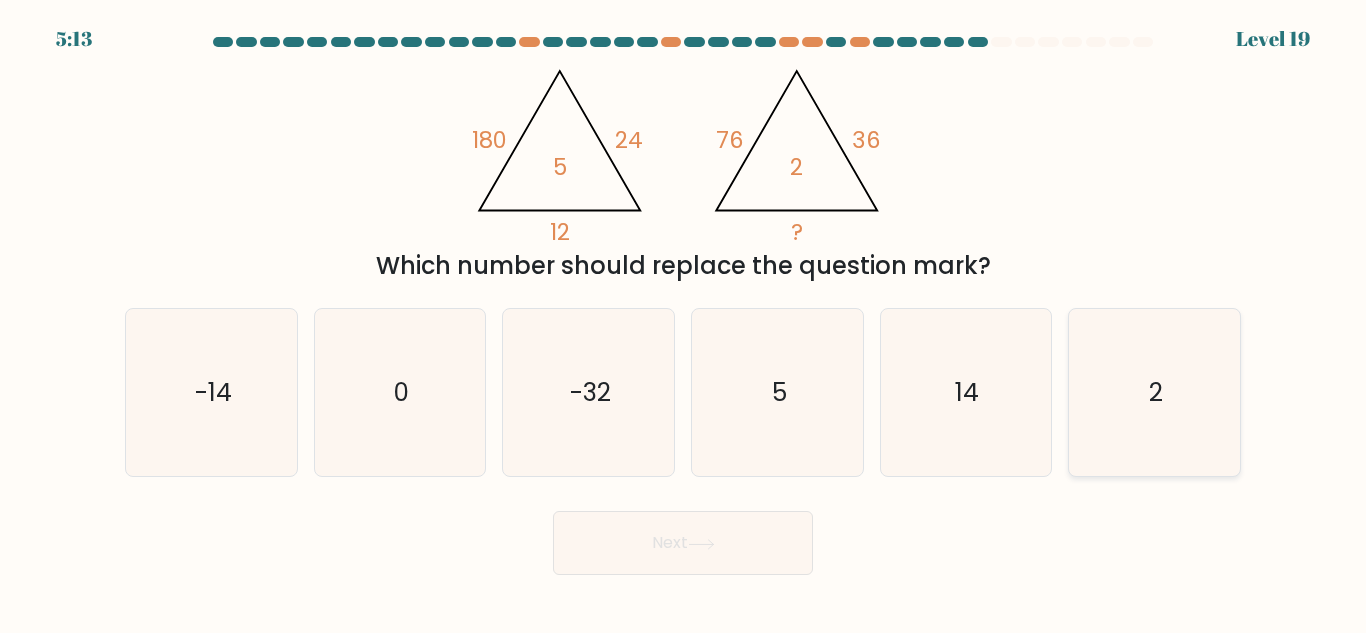 click on "2" 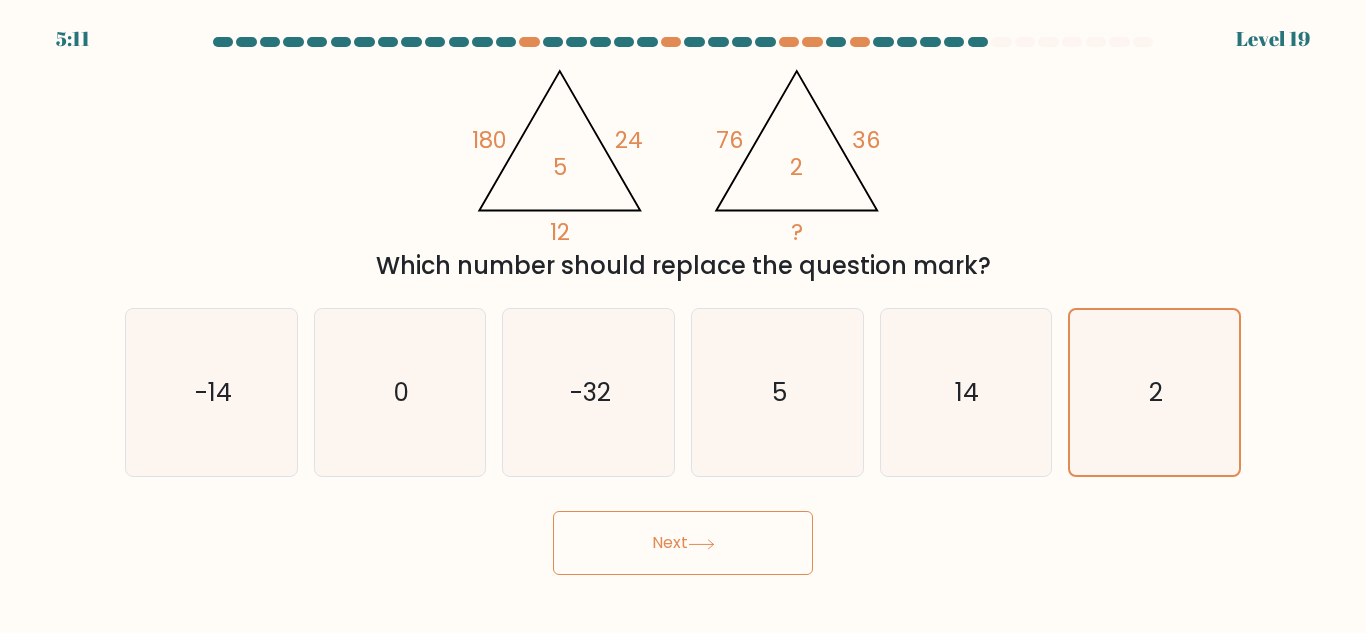 click 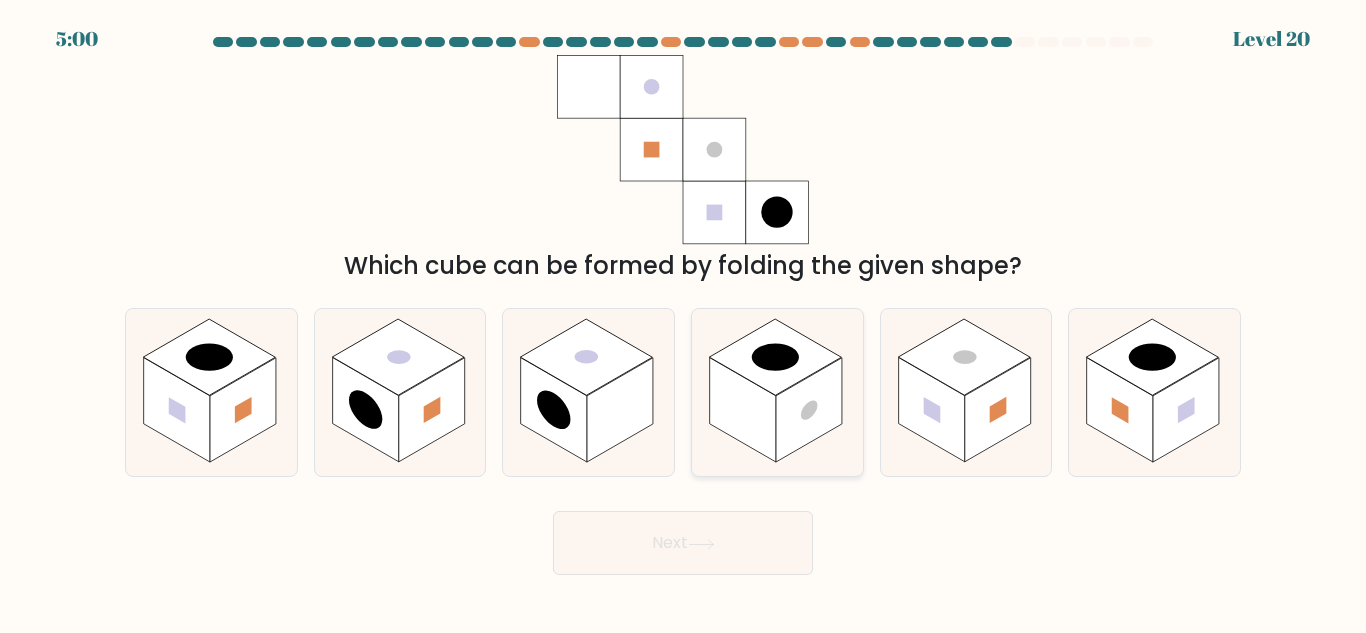 click 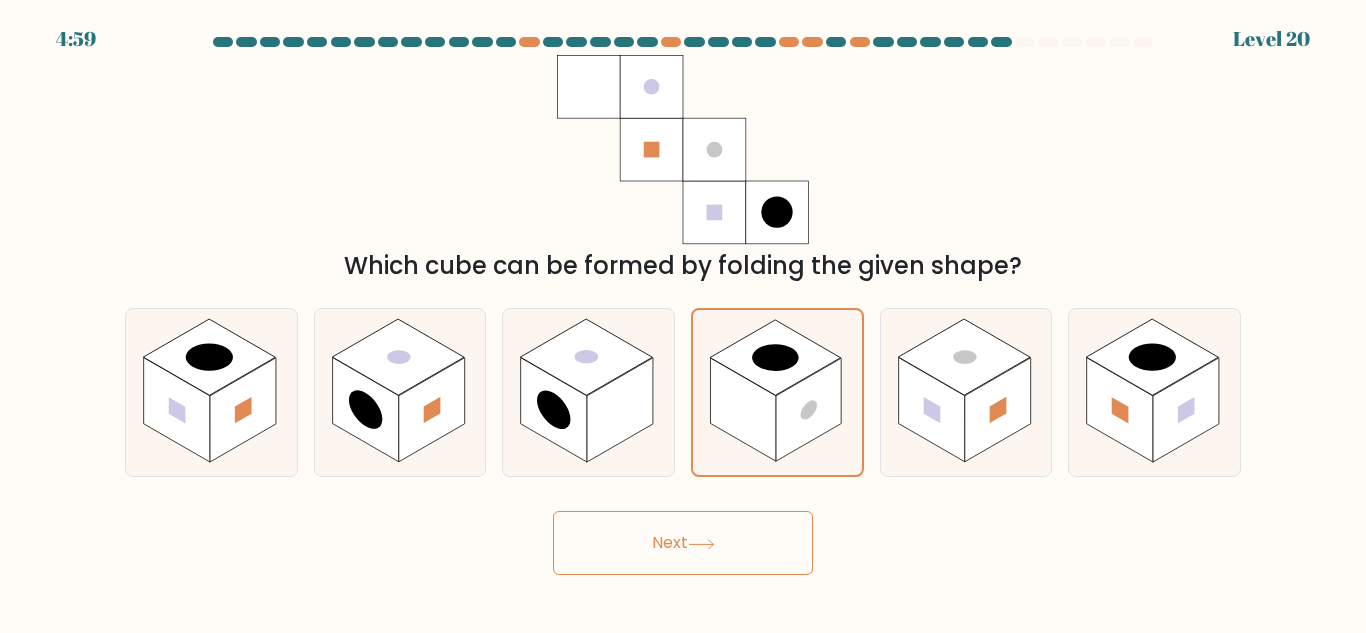 click on "Next" at bounding box center [683, 543] 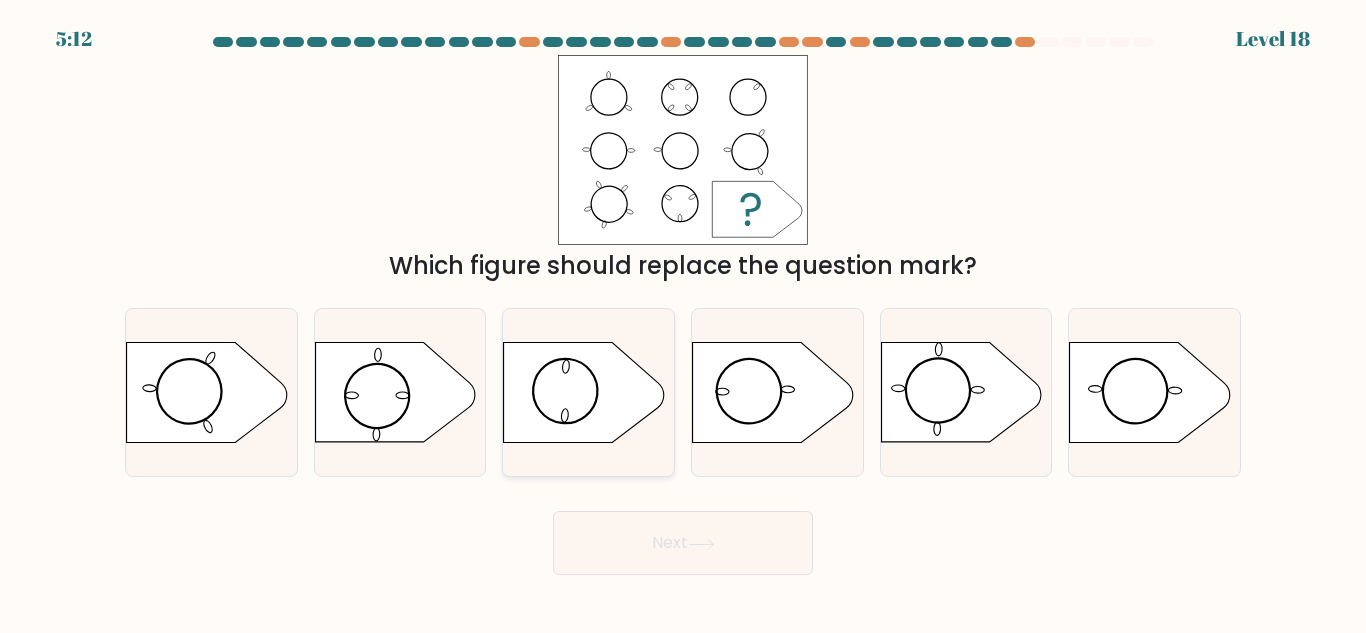click 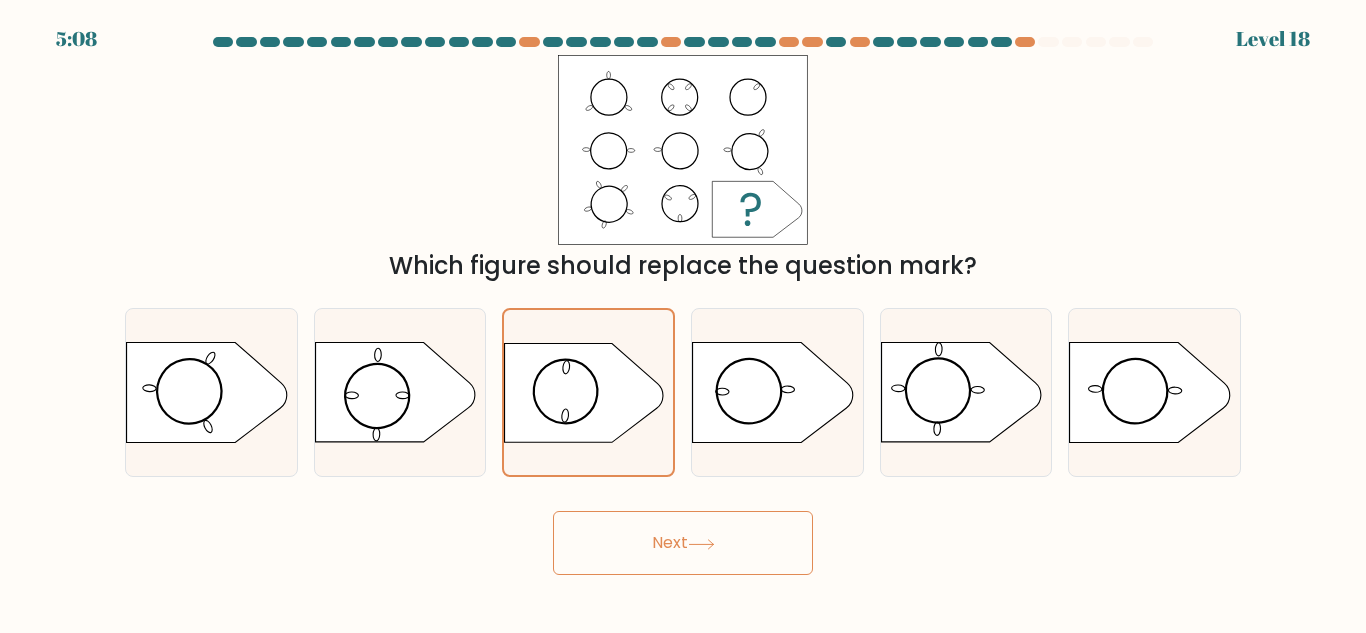 click on "Next" at bounding box center [683, 543] 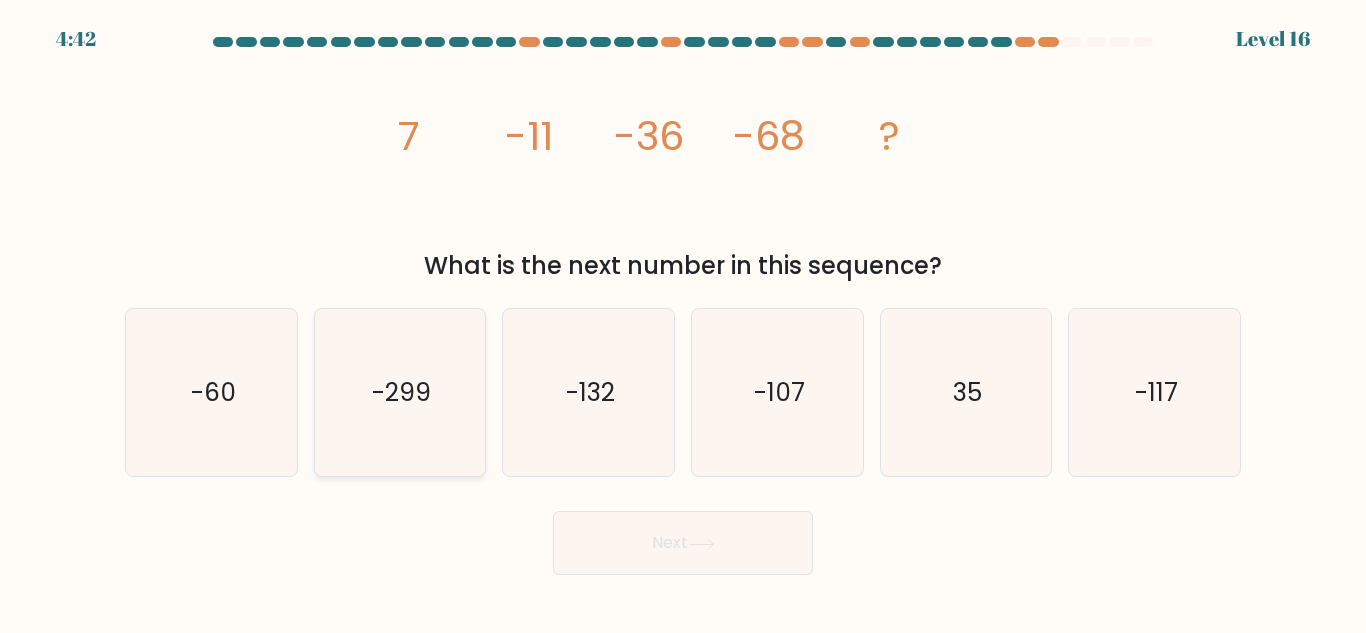 click on "-299" 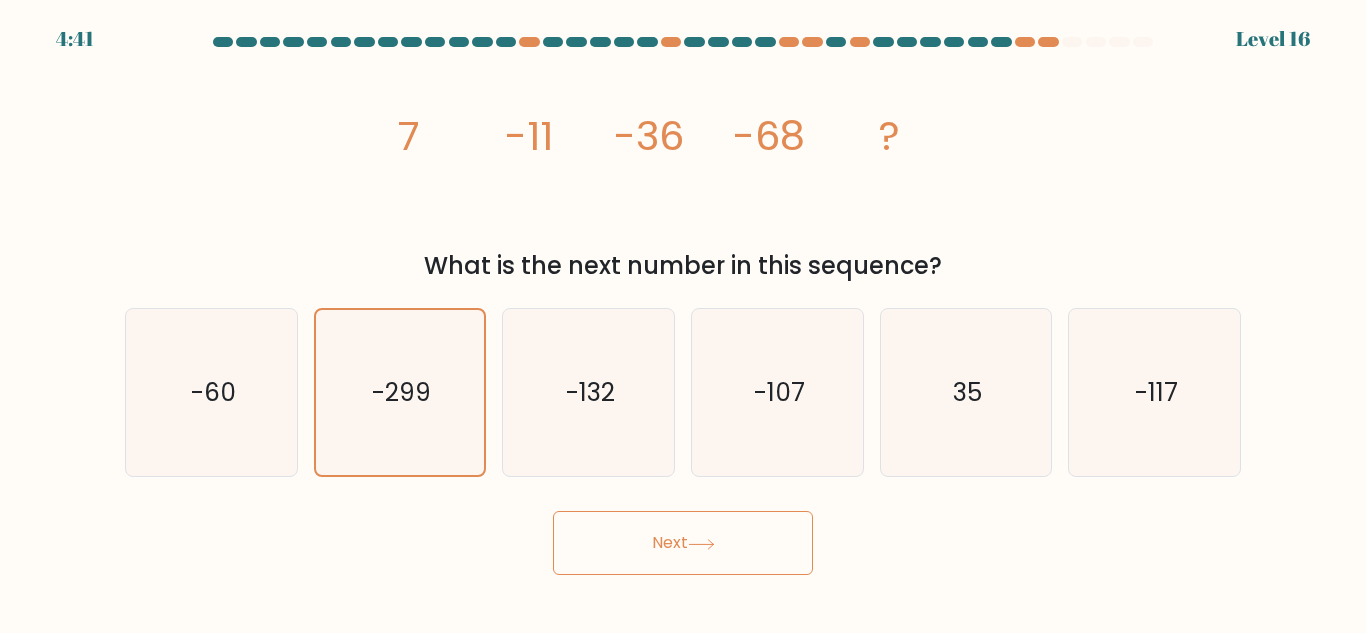 click on "Next" at bounding box center [683, 543] 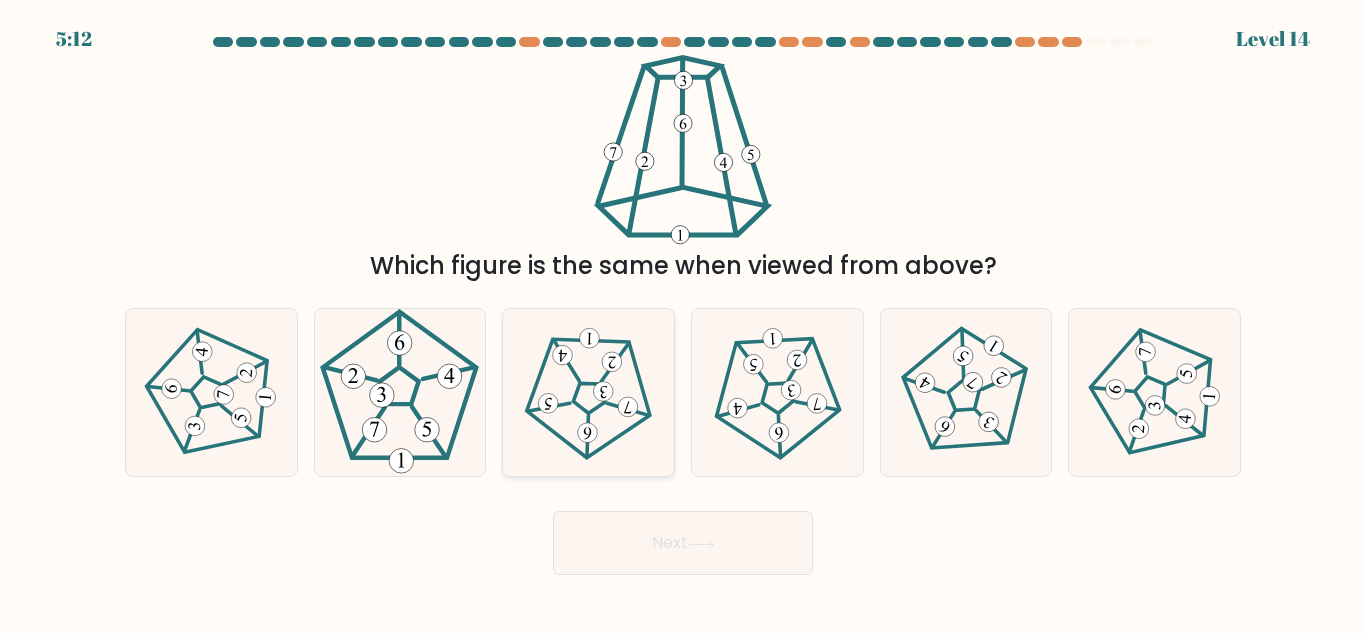 click 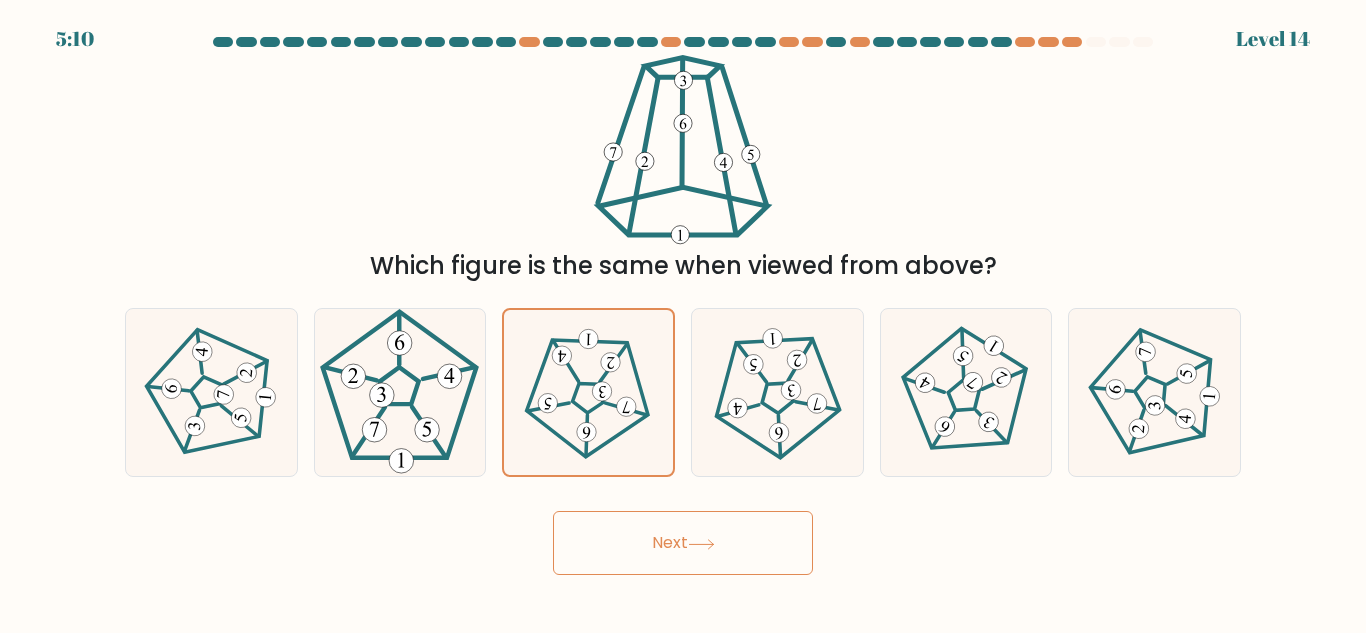 click on "Next" at bounding box center (683, 543) 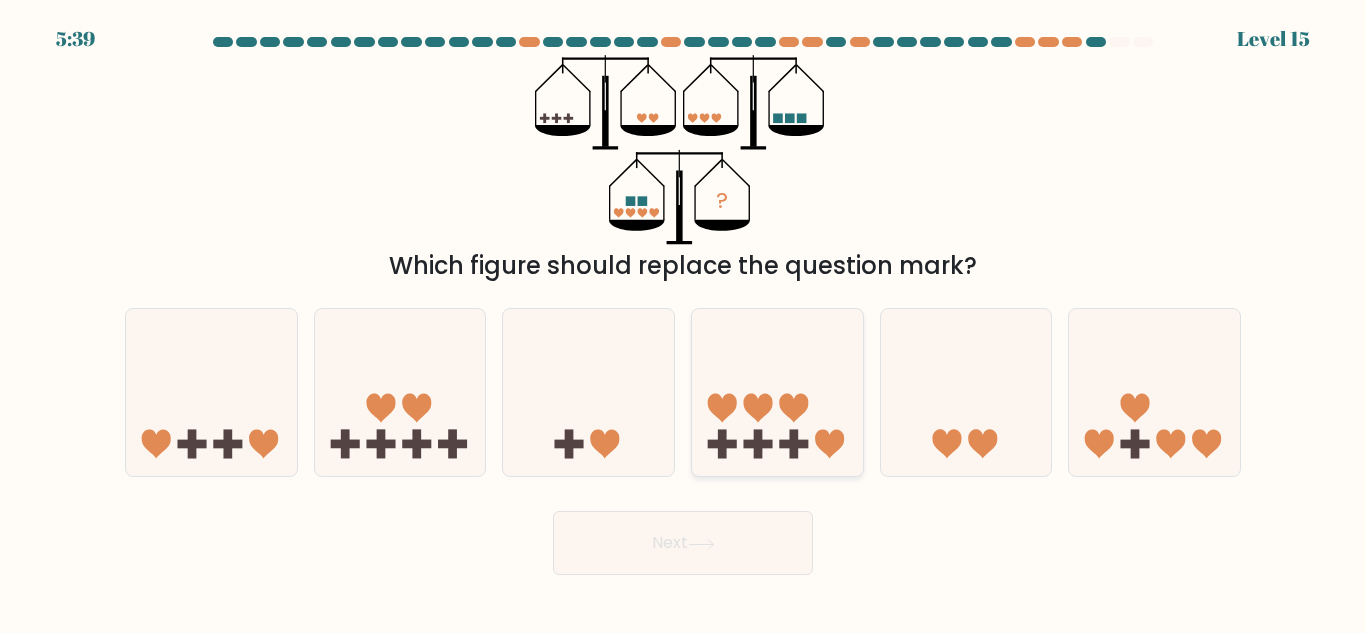 click 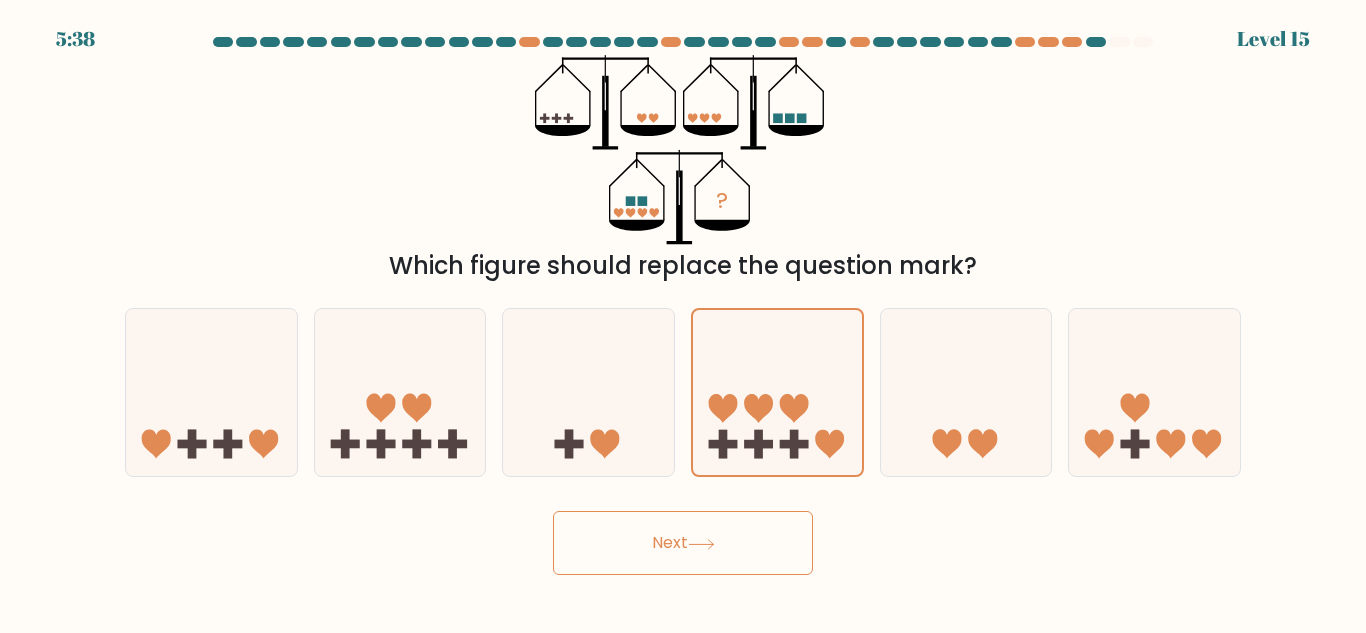 click on "Next" at bounding box center [683, 543] 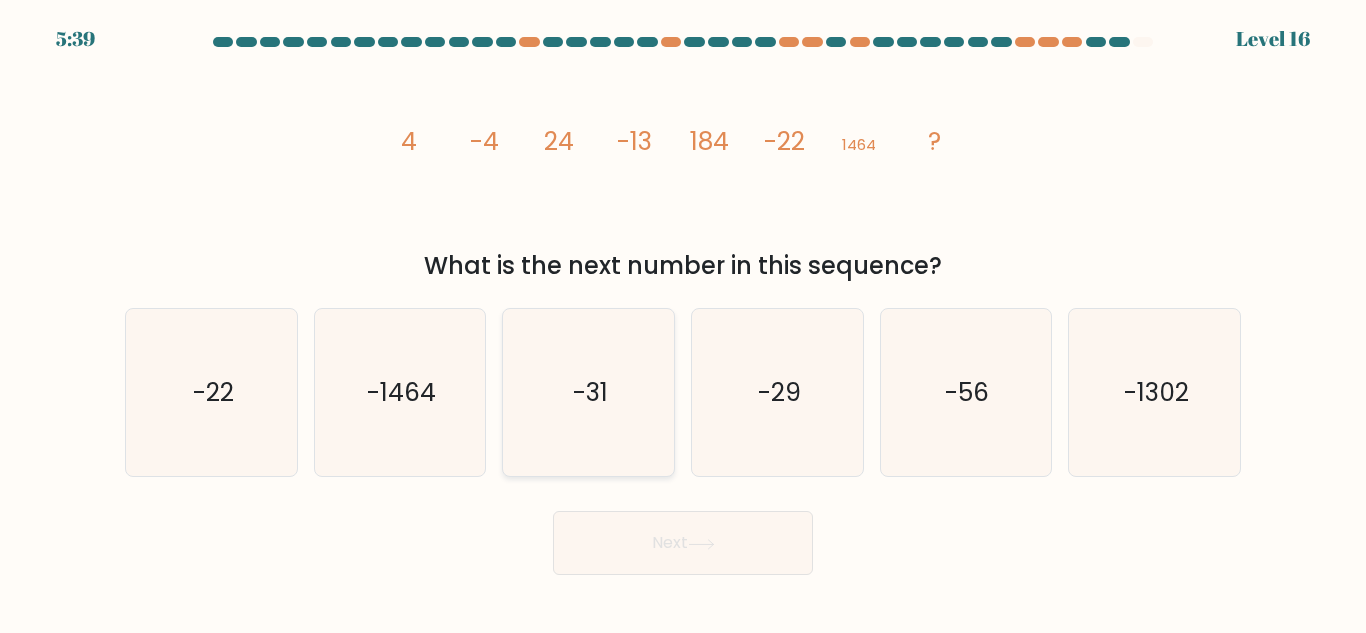 click on "-31" 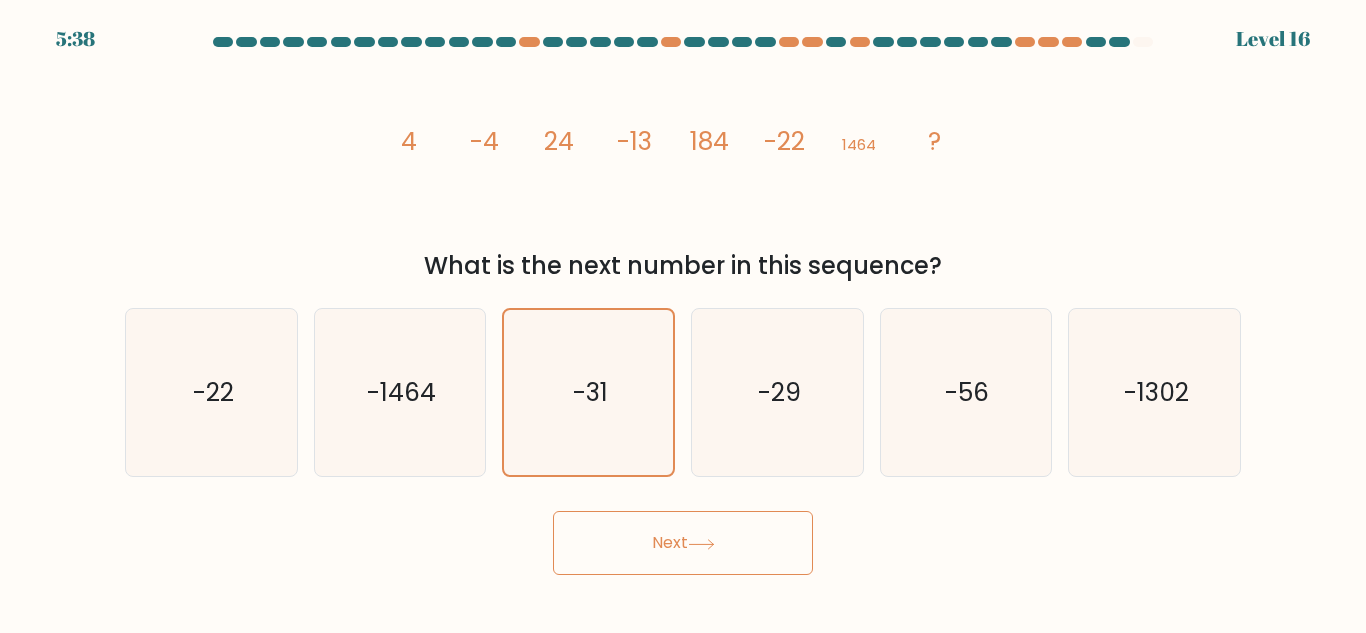 click on "Next" at bounding box center [683, 543] 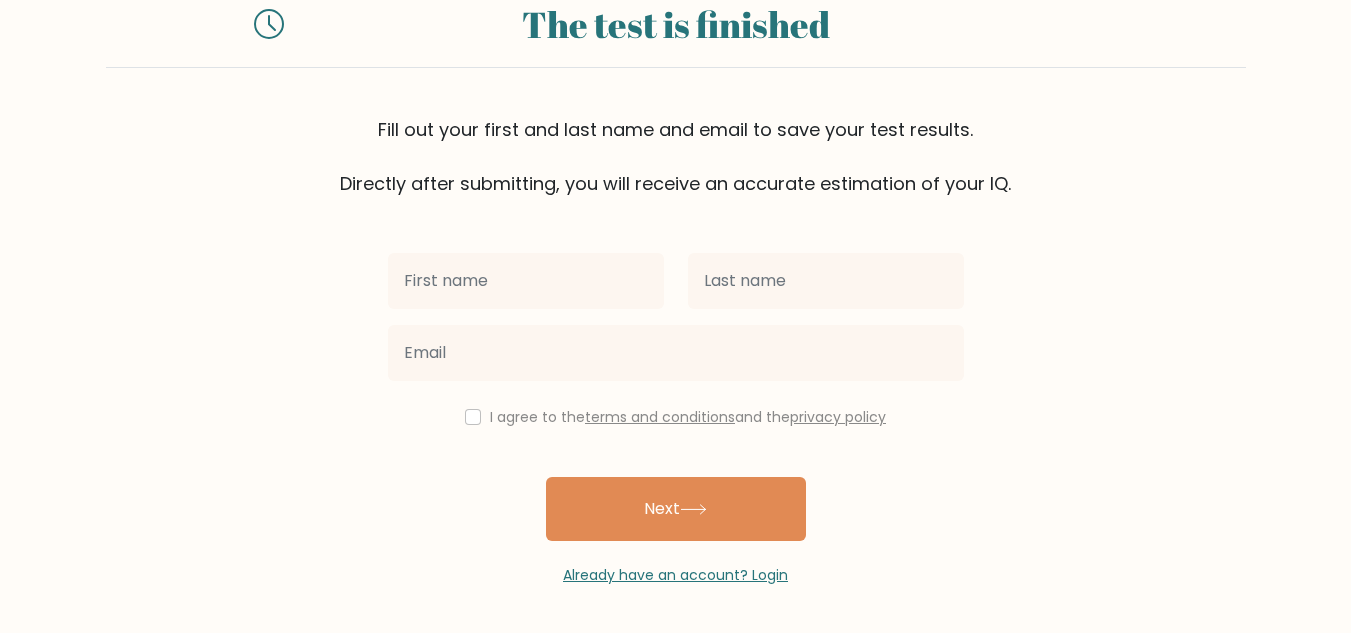 scroll, scrollTop: 26, scrollLeft: 0, axis: vertical 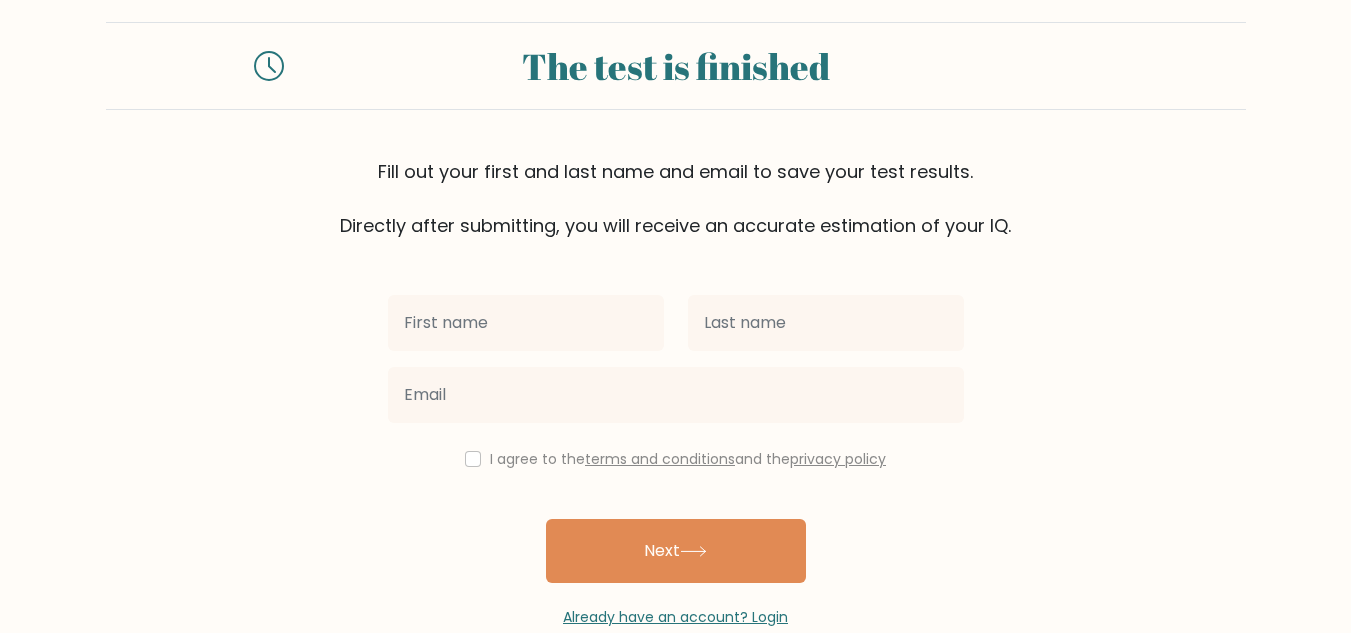 click at bounding box center [526, 323] 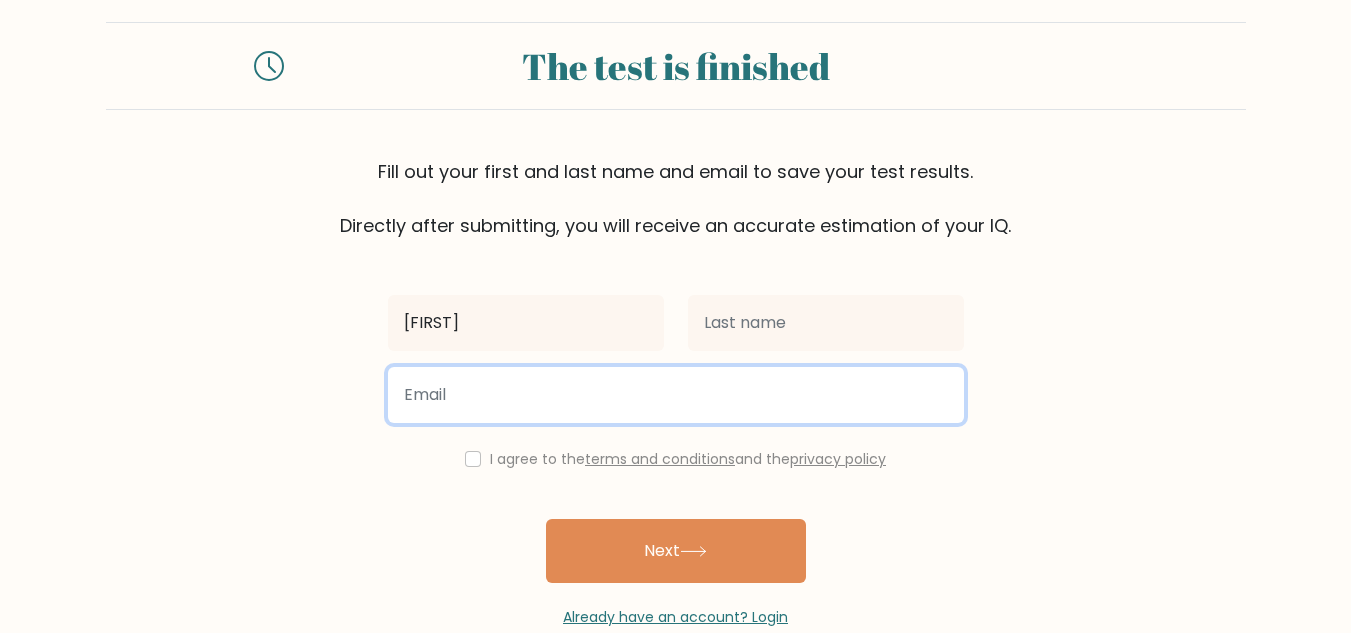 click at bounding box center (676, 395) 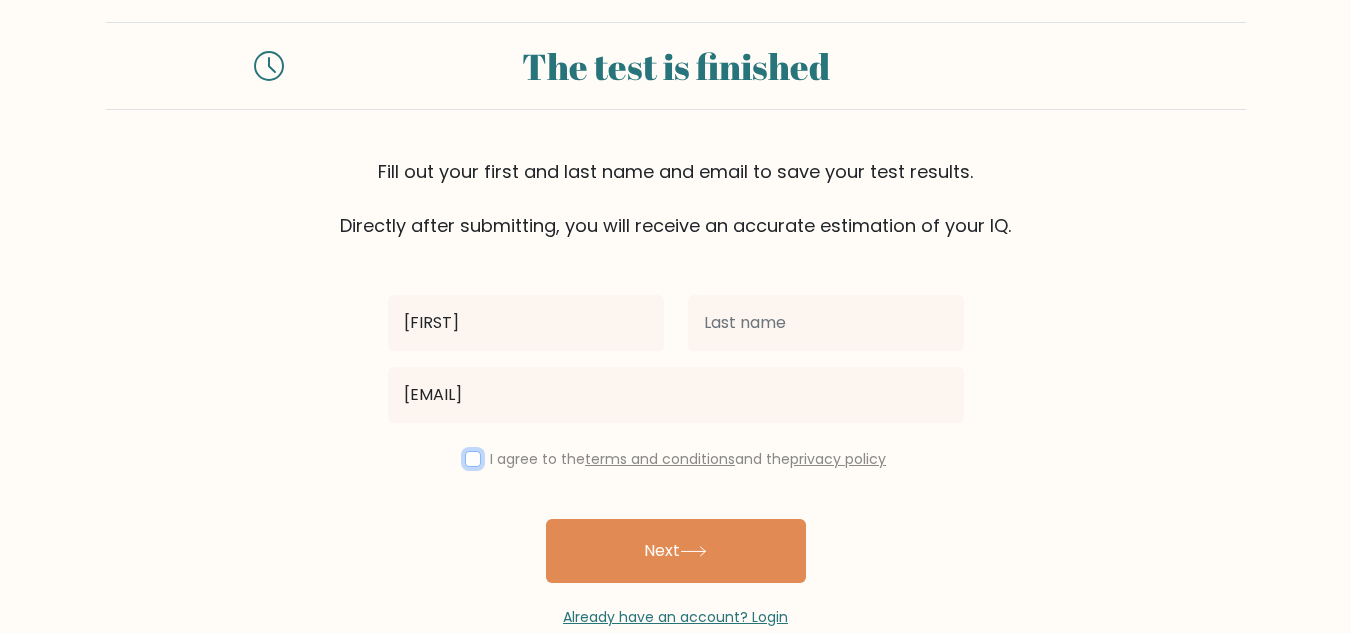 click at bounding box center [473, 459] 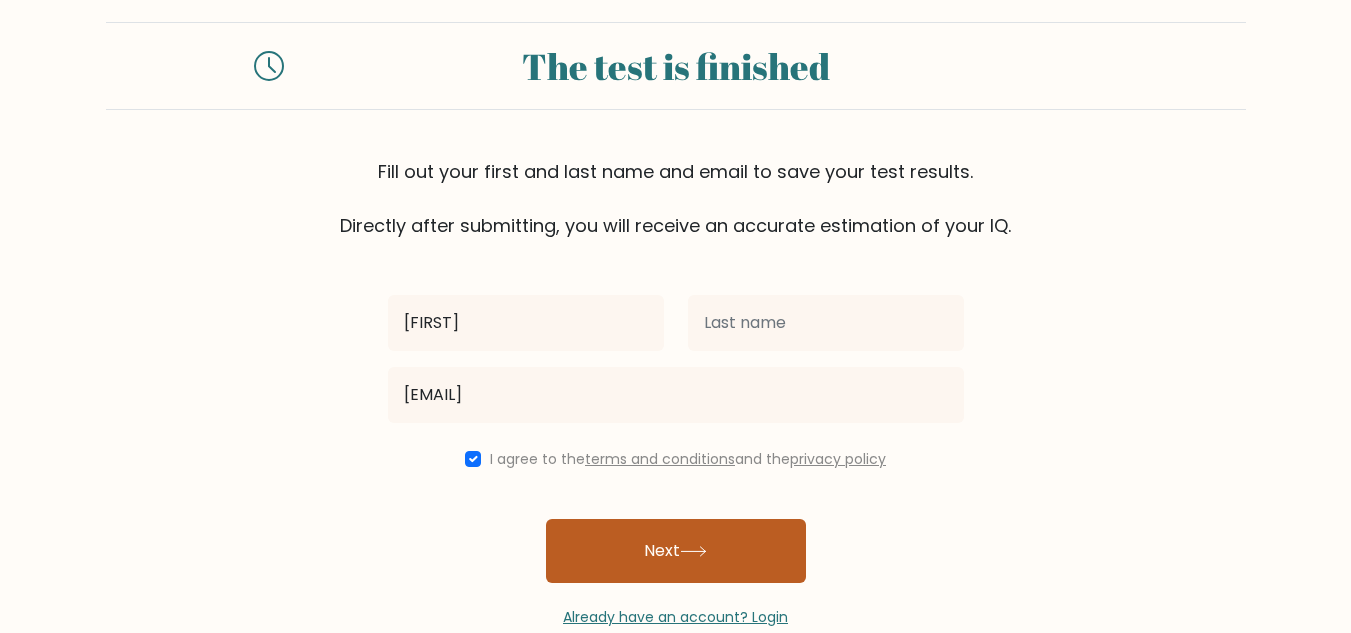click on "Next" at bounding box center (676, 551) 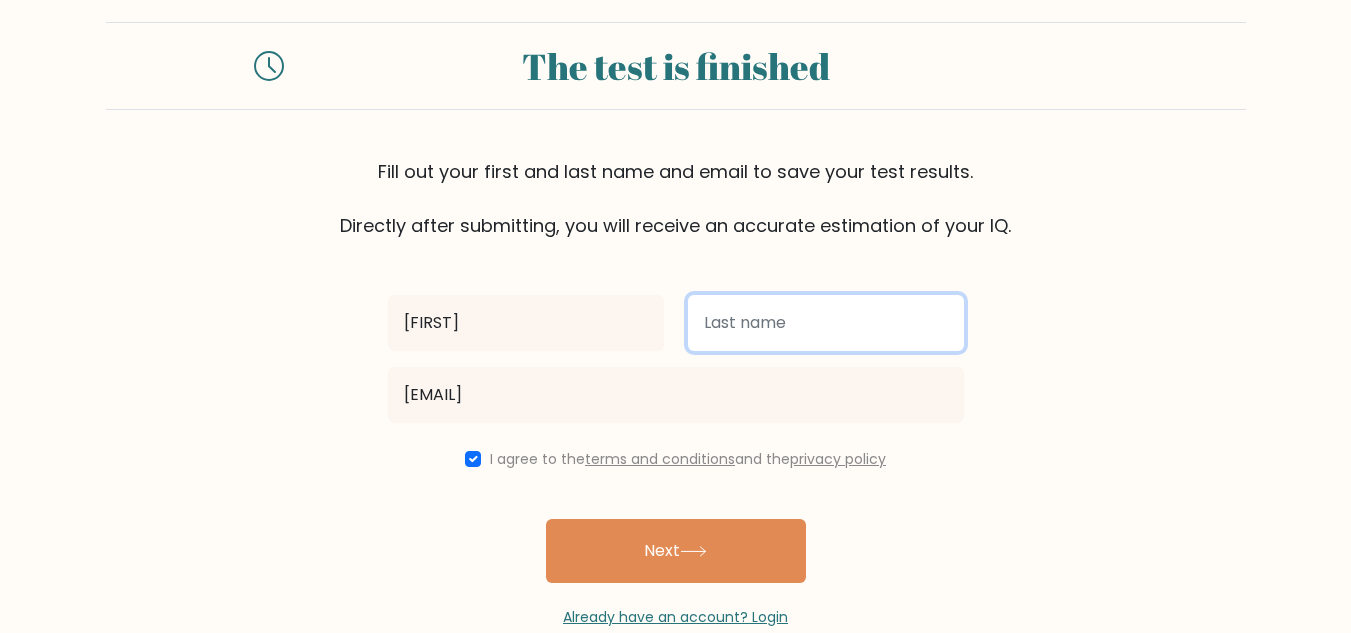 click at bounding box center (826, 323) 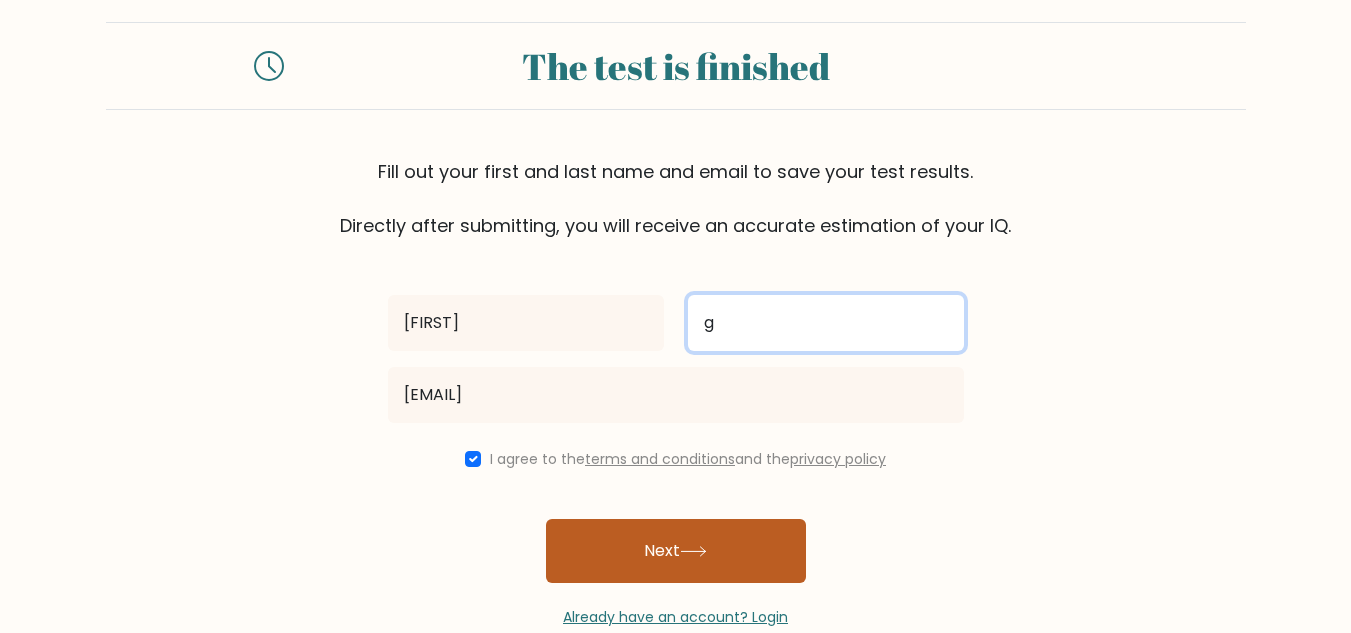 type on "g" 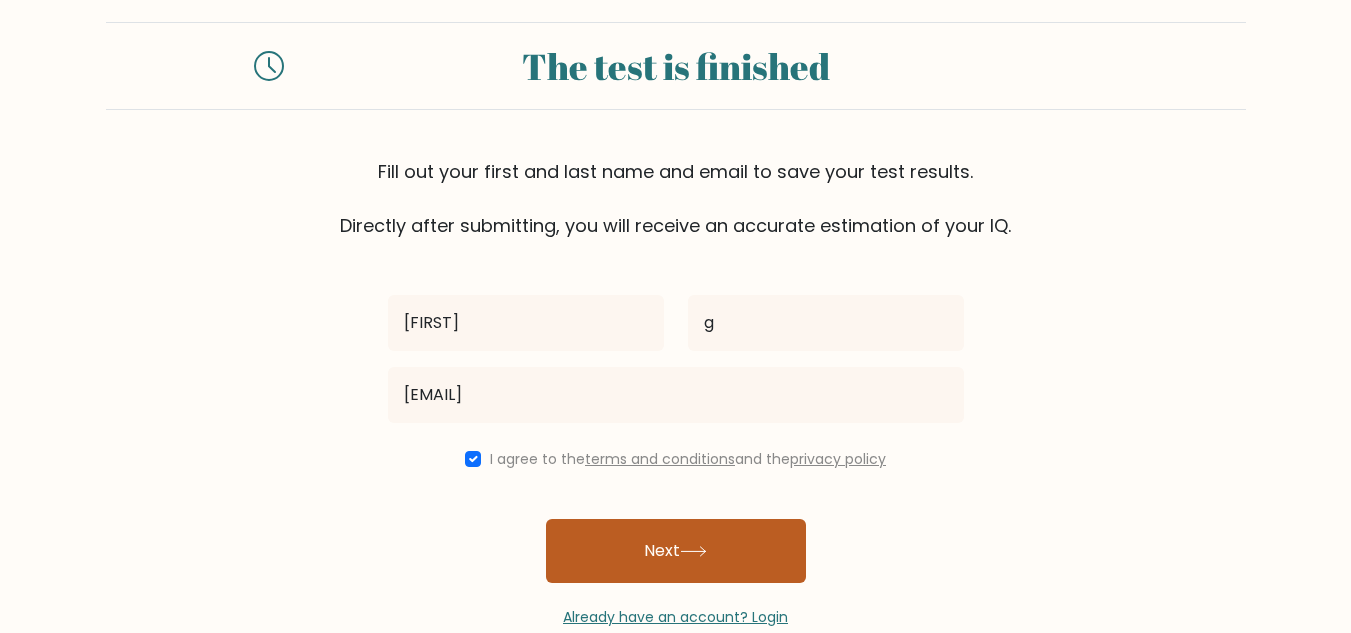 click on "Next" at bounding box center (676, 551) 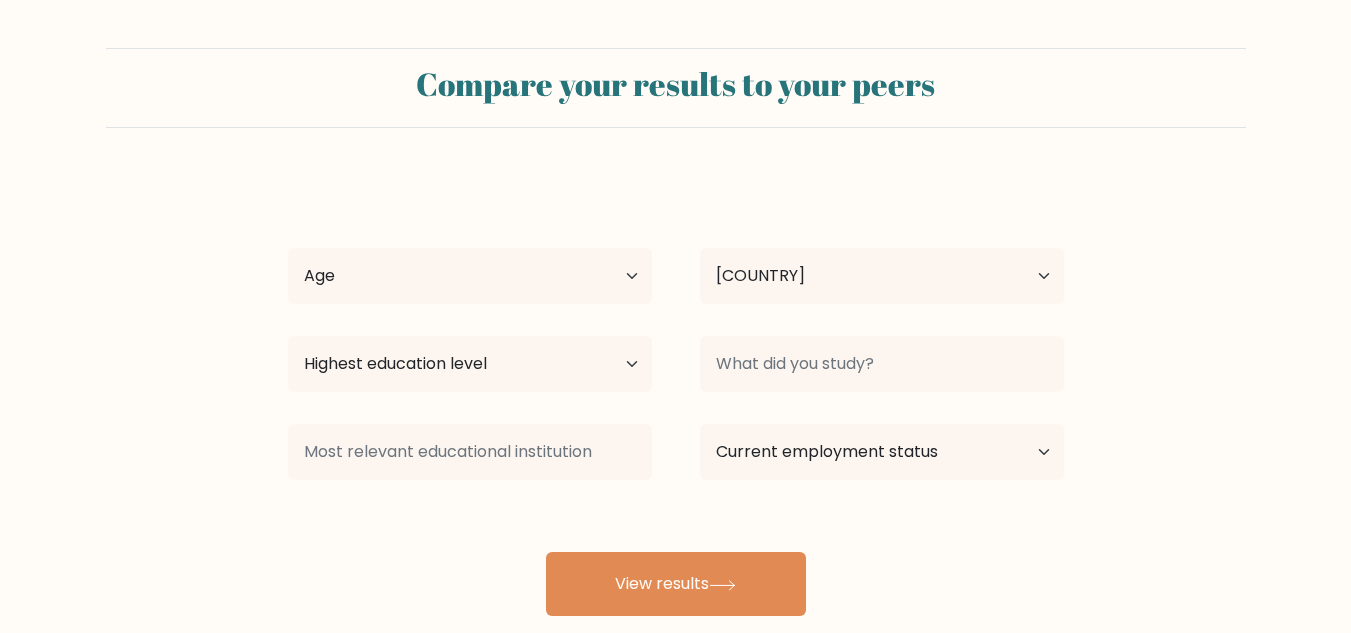 select on "IN" 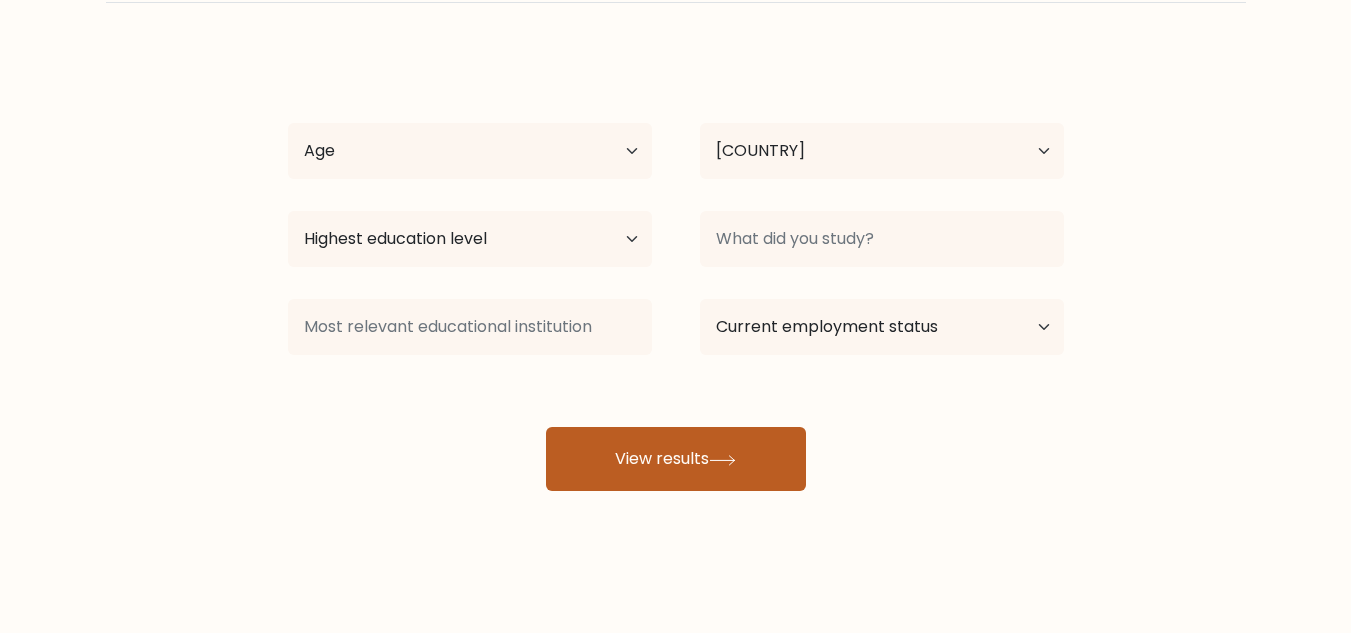 click on "View results" at bounding box center [676, 459] 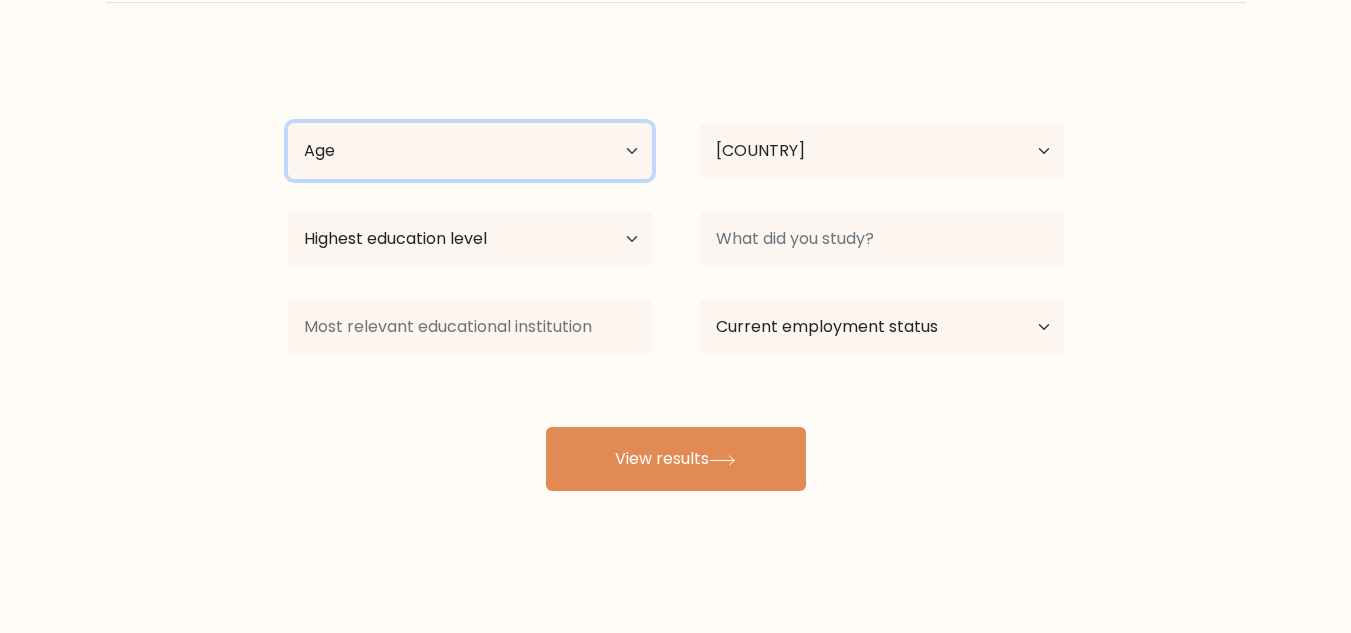 click on "Age
Under 18 years old
18-24 years old
25-34 years old
35-44 years old
45-54 years old
55-64 years old
65 years old and above" at bounding box center (470, 151) 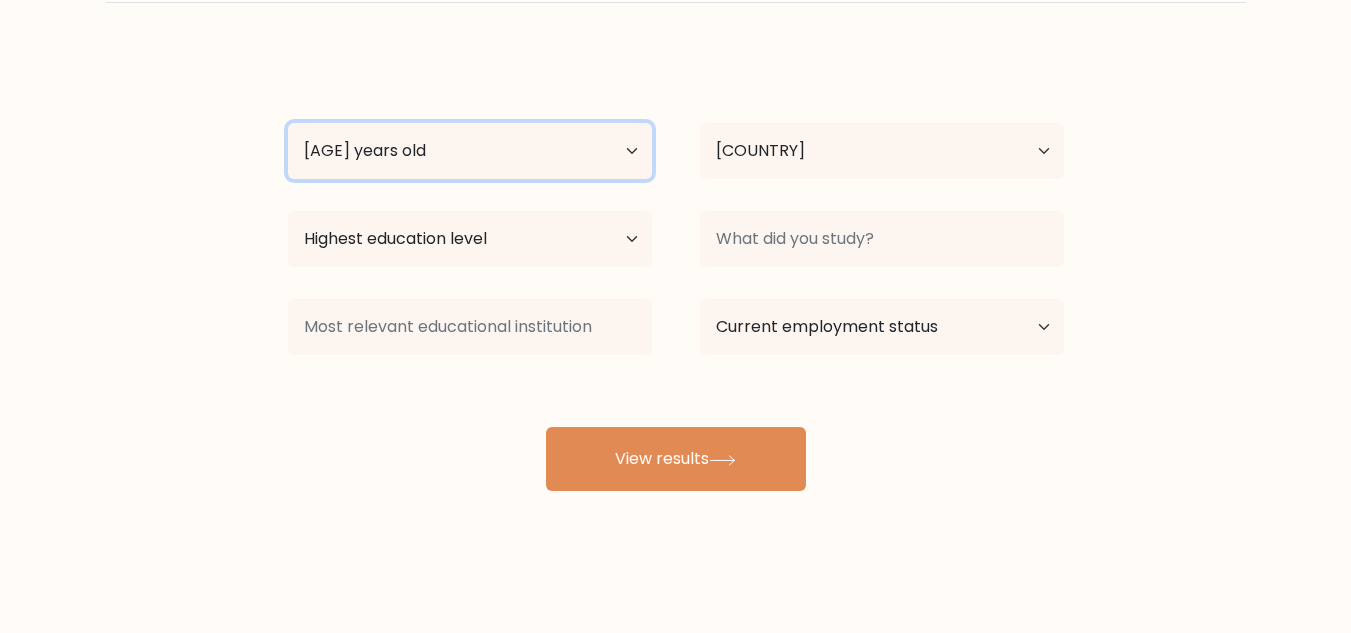 click on "Age
Under 18 years old
18-24 years old
25-34 years old
35-44 years old
45-54 years old
55-64 years old
65 years old and above" at bounding box center [470, 151] 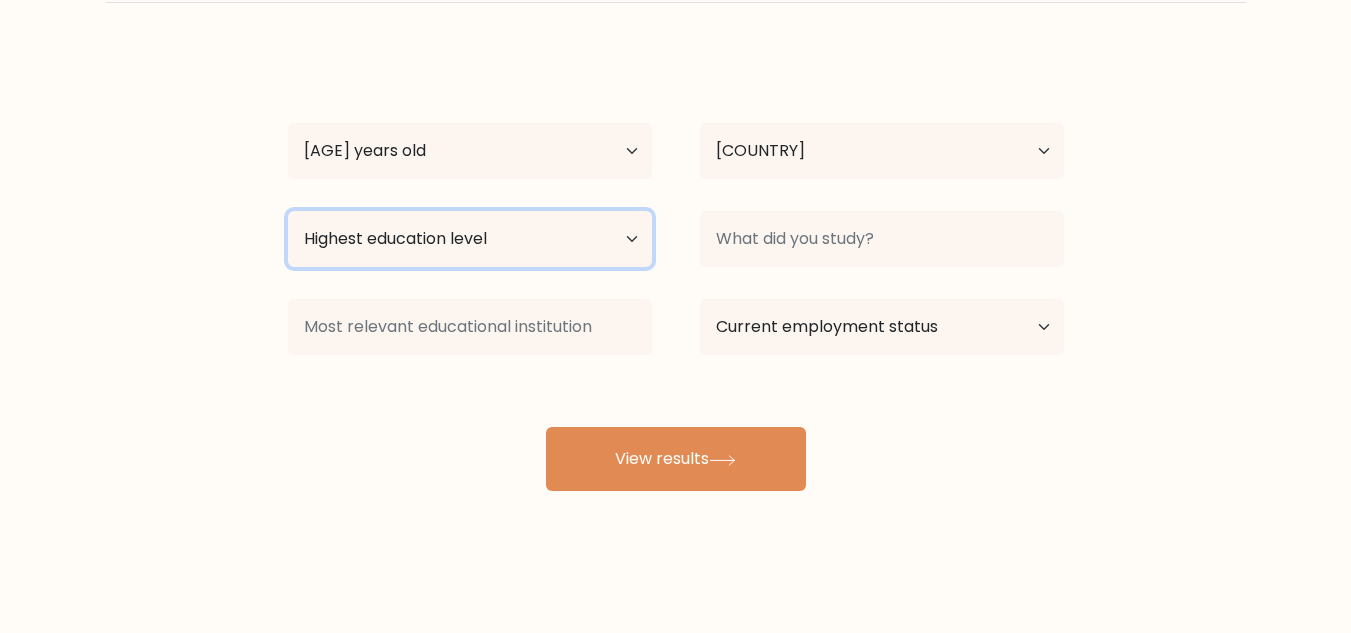 click on "Highest education level
No schooling
Primary
Lower Secondary
Upper Secondary
Occupation Specific
Bachelor's degree
Master's degree
Doctoral degree" at bounding box center (470, 239) 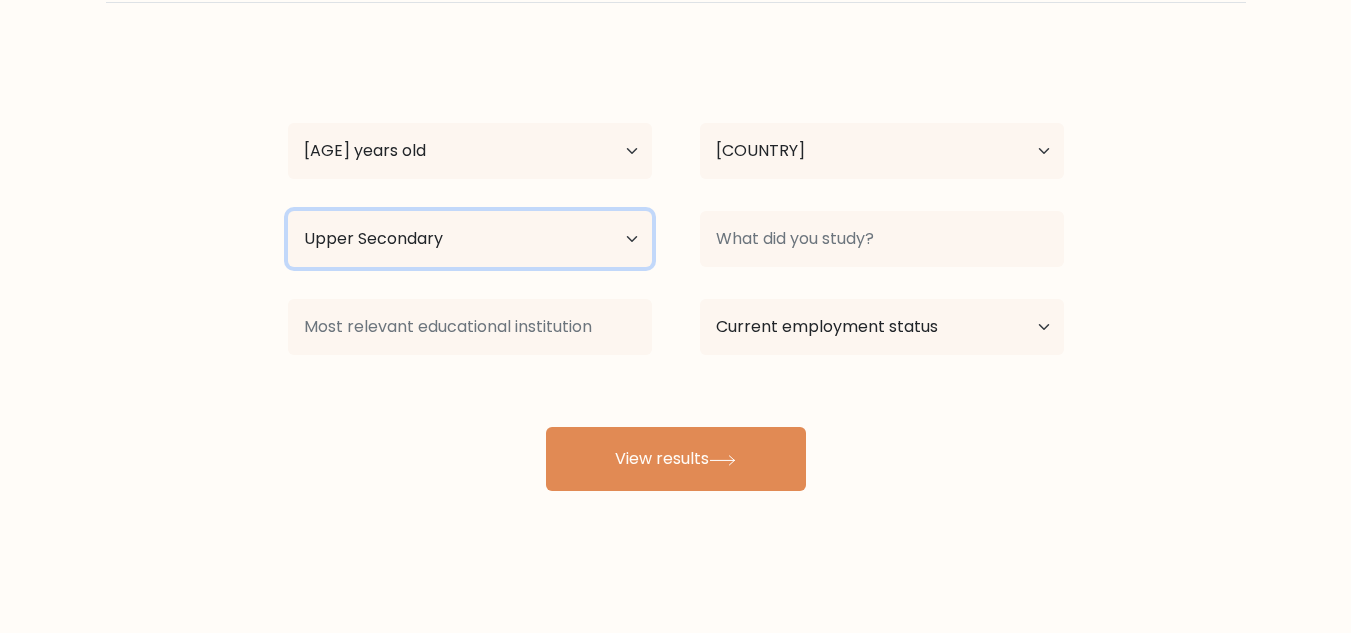 click on "Highest education level
No schooling
Primary
Lower Secondary
Upper Secondary
Occupation Specific
Bachelor's degree
Master's degree
Doctoral degree" at bounding box center [470, 239] 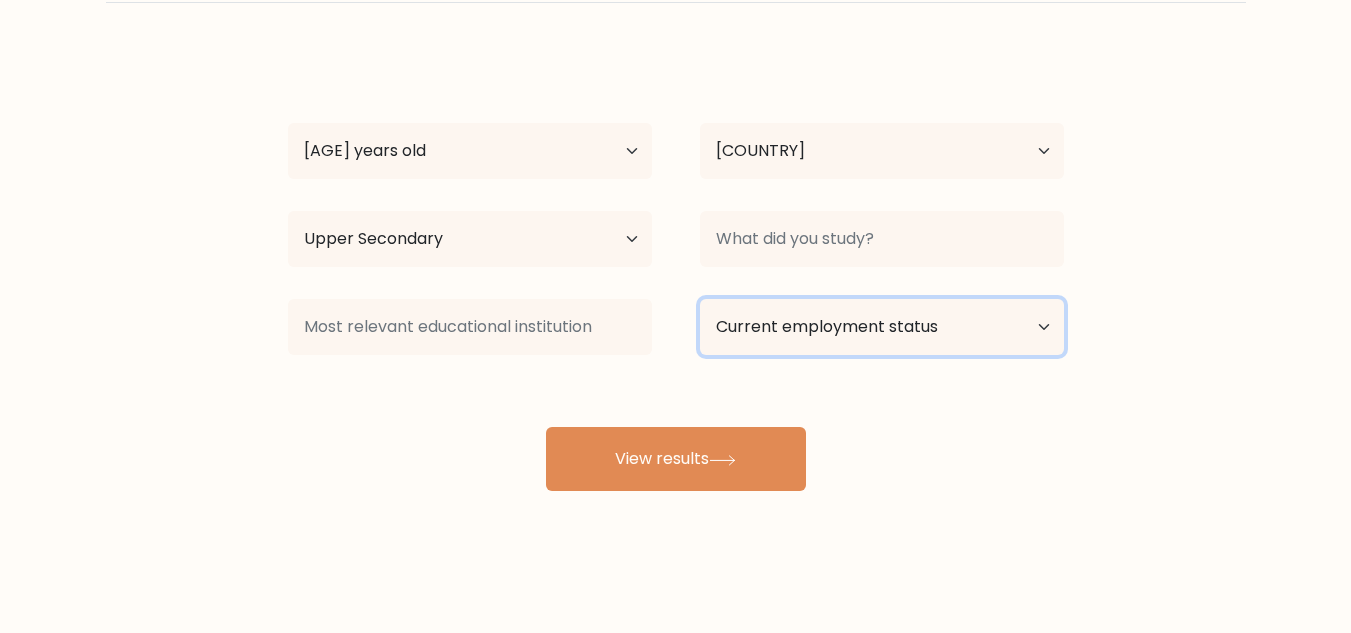 click on "Current employment status
Employed
Student
Retired
Other / prefer not to answer" at bounding box center (882, 327) 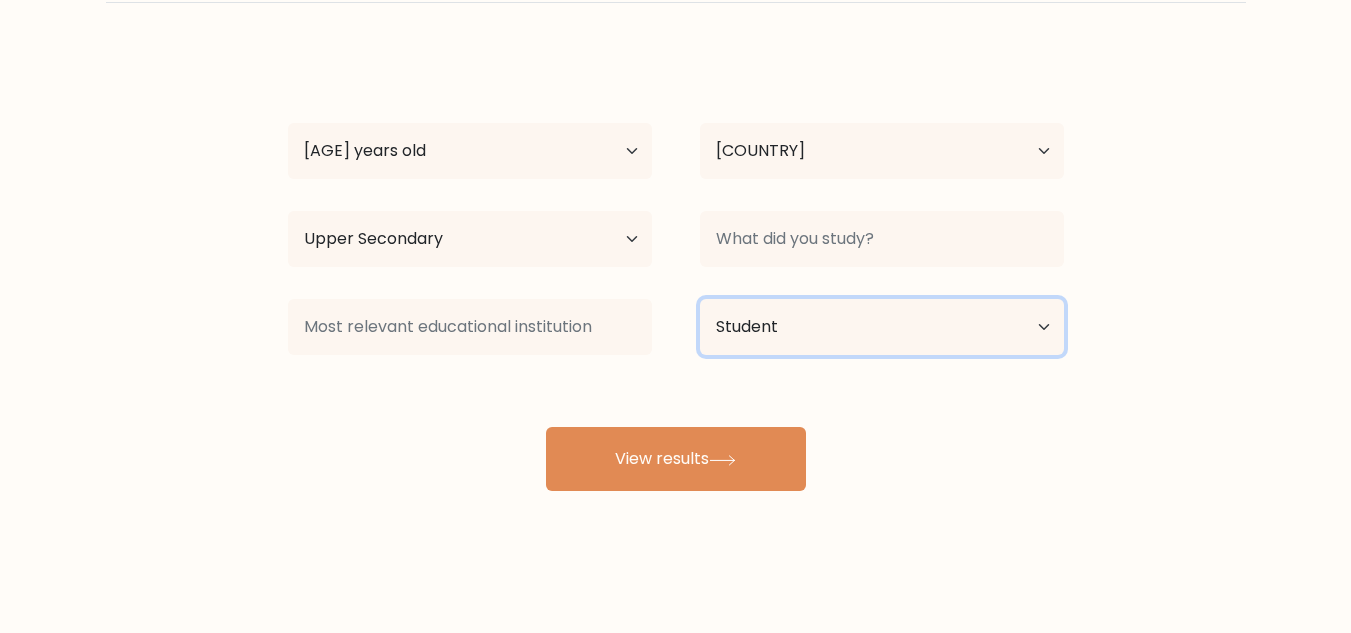 click on "Current employment status
Employed
Student
Retired
Other / prefer not to answer" at bounding box center [882, 327] 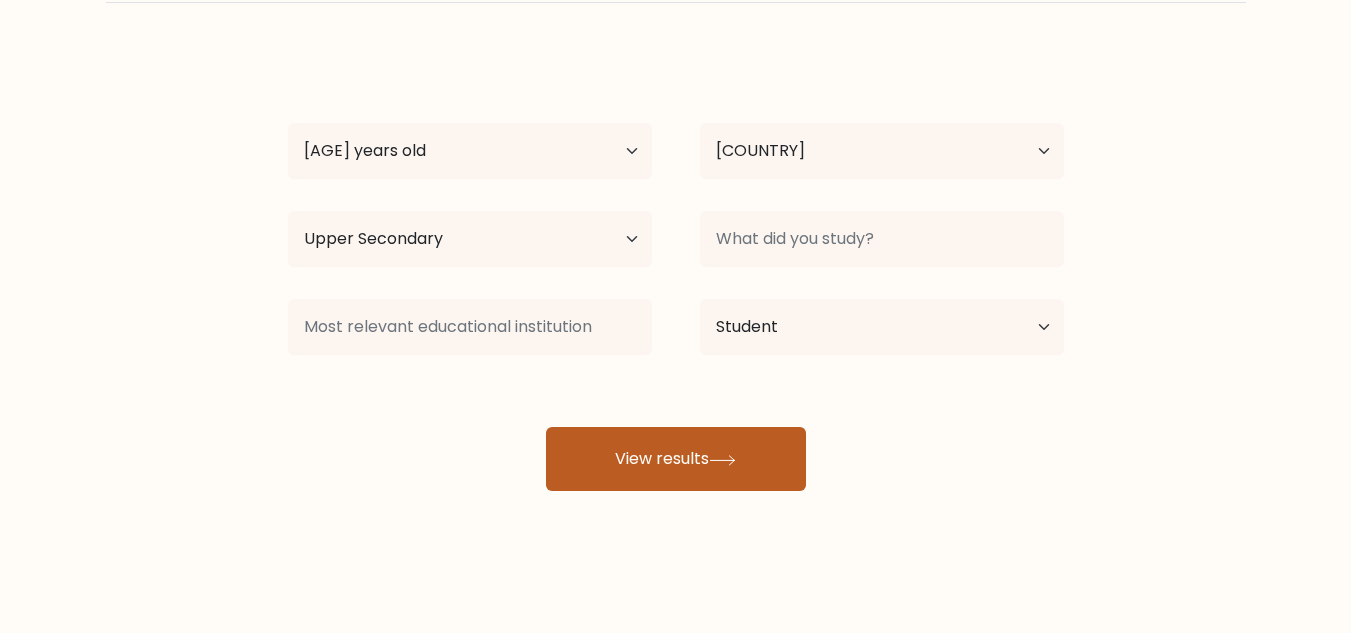 click on "View results" at bounding box center (676, 459) 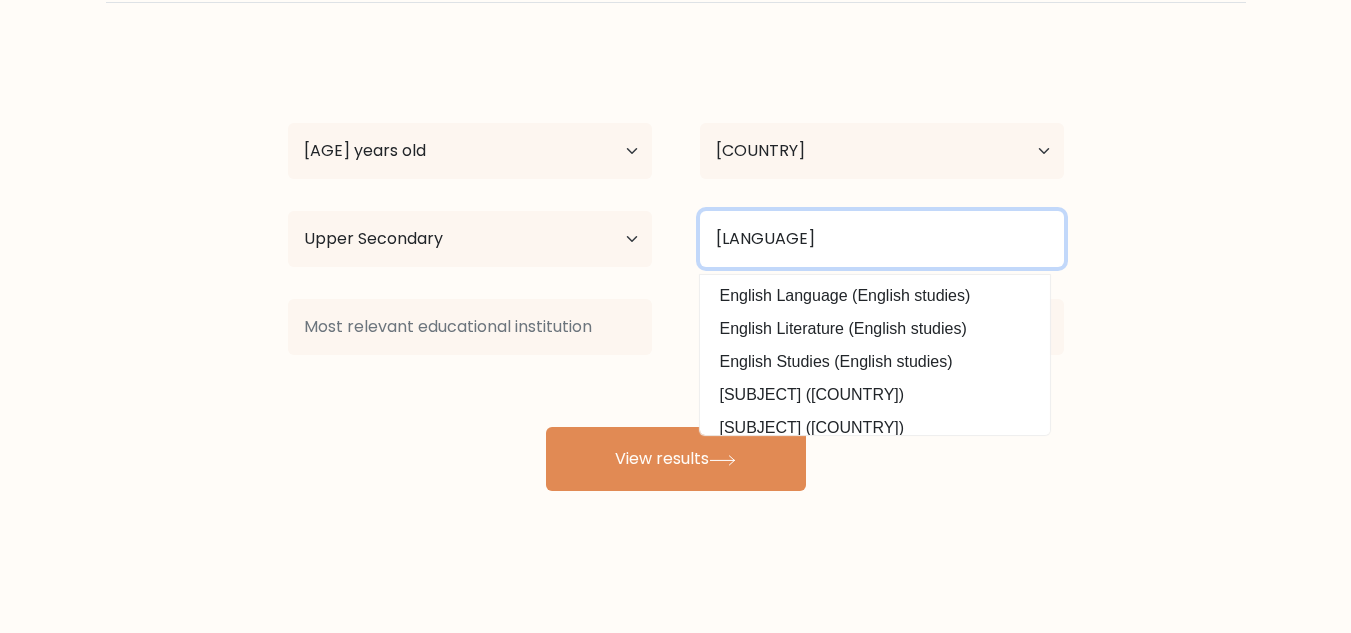 type on "english" 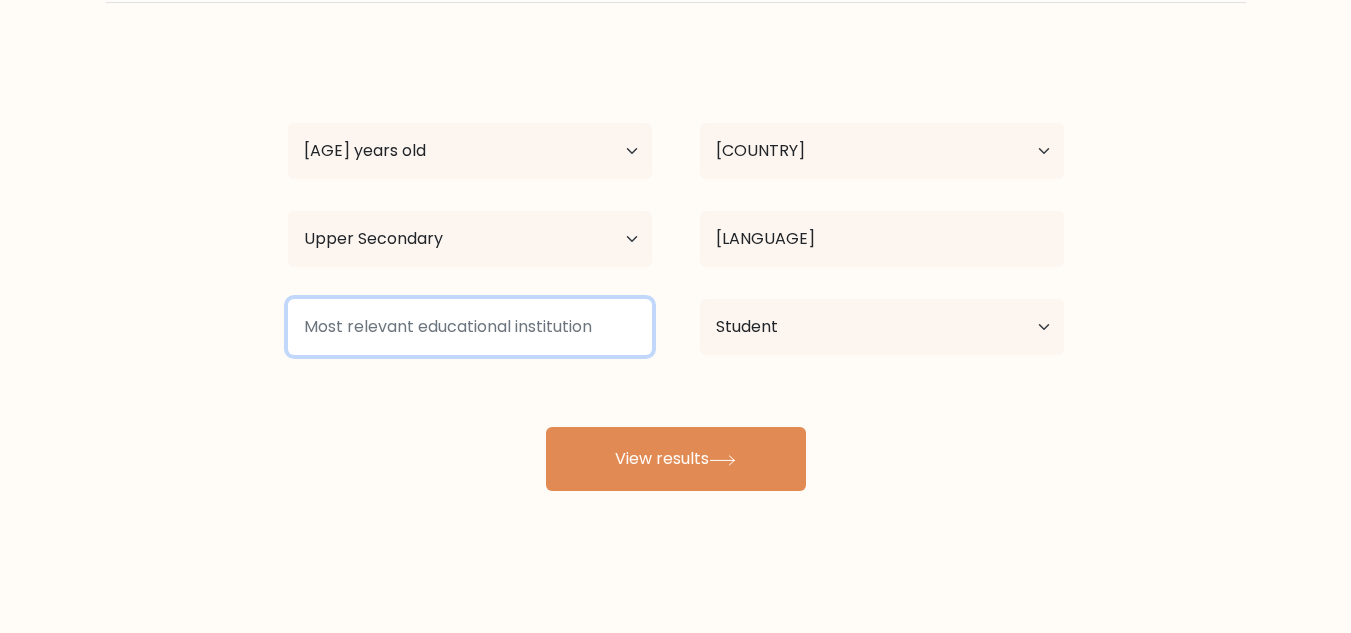 click at bounding box center (470, 327) 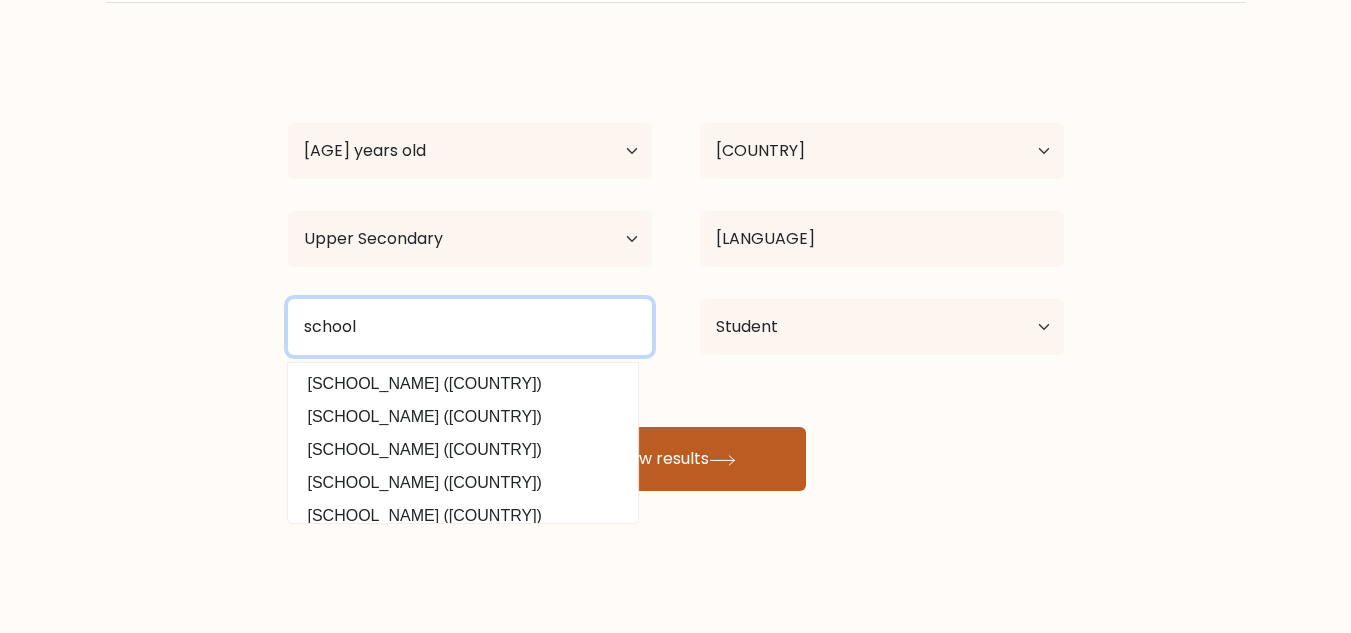 type on "school" 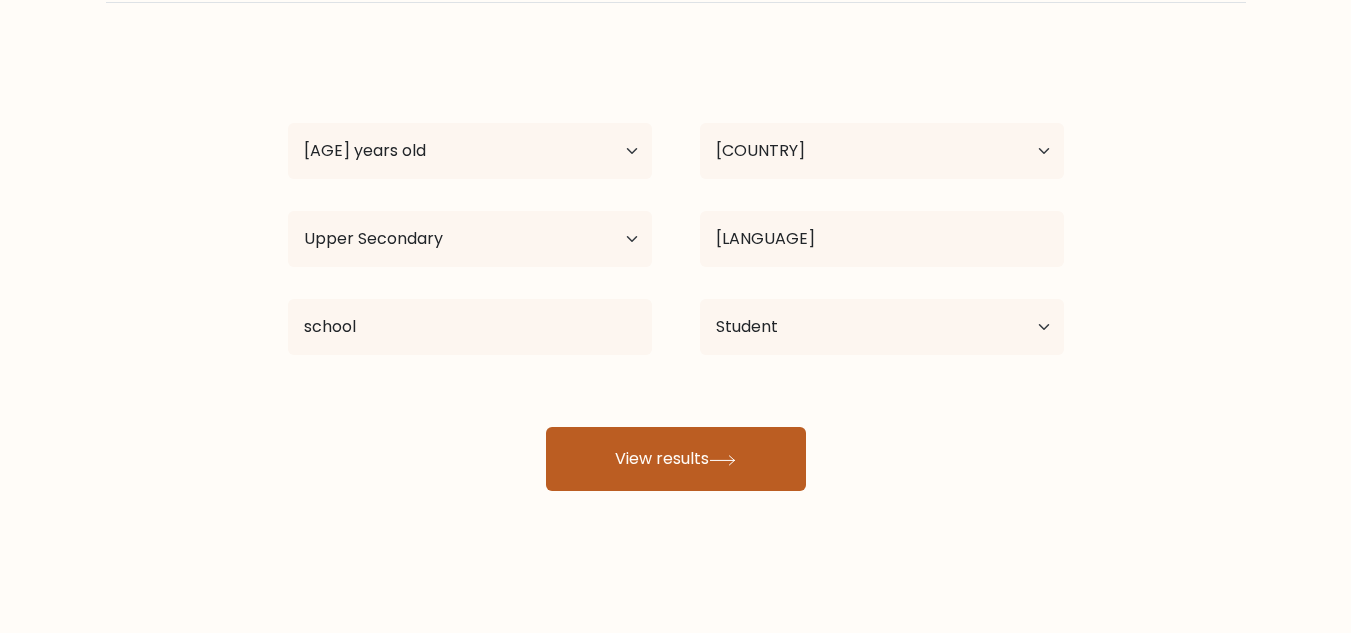 click on "View results" at bounding box center (676, 459) 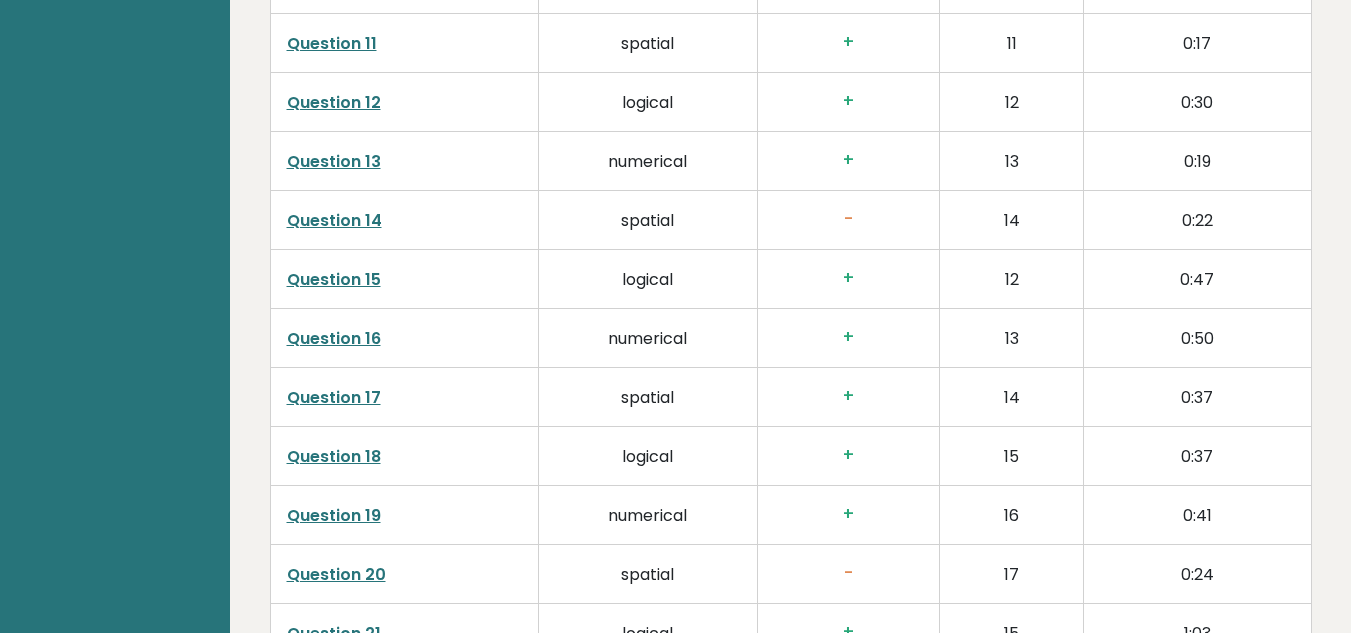 scroll, scrollTop: 3592, scrollLeft: 0, axis: vertical 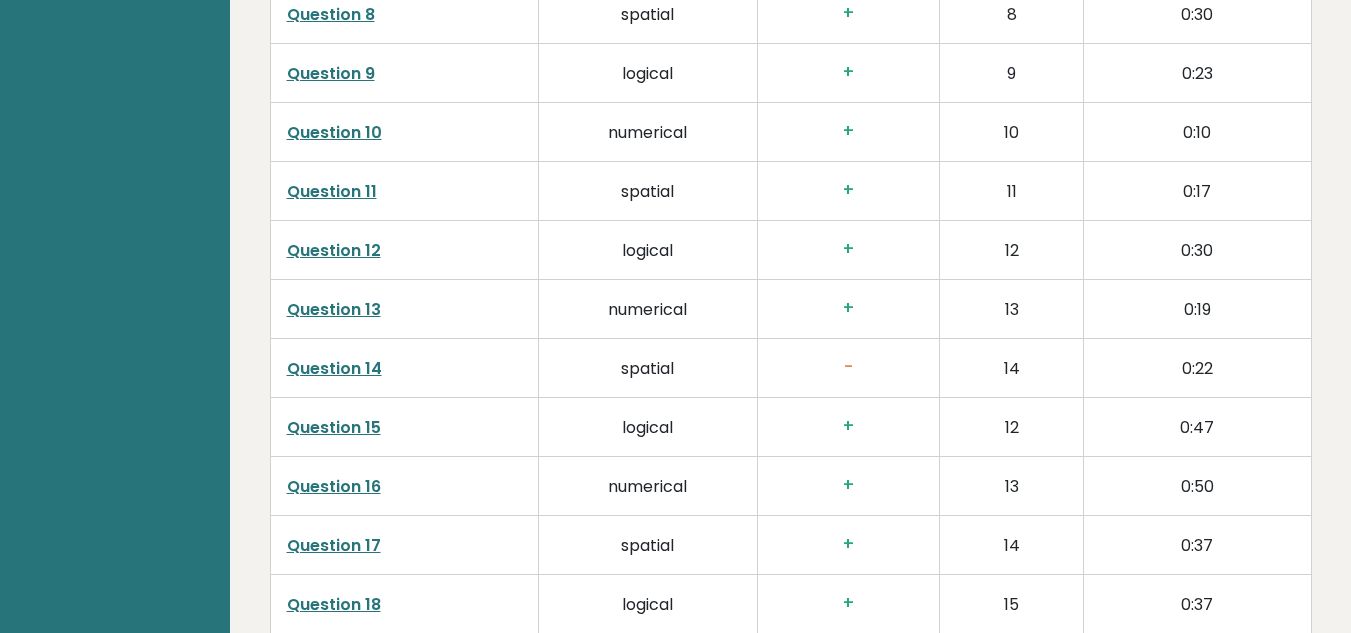 click on "Question
14" at bounding box center (334, 368) 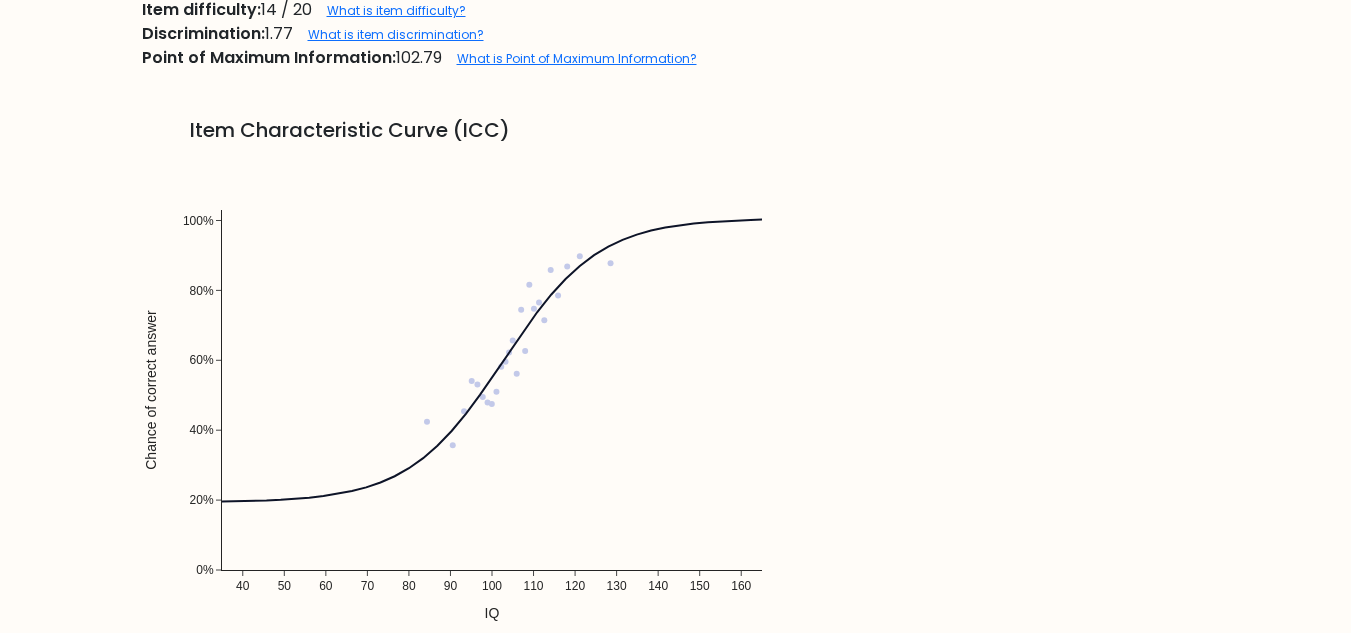 scroll, scrollTop: 1424, scrollLeft: 0, axis: vertical 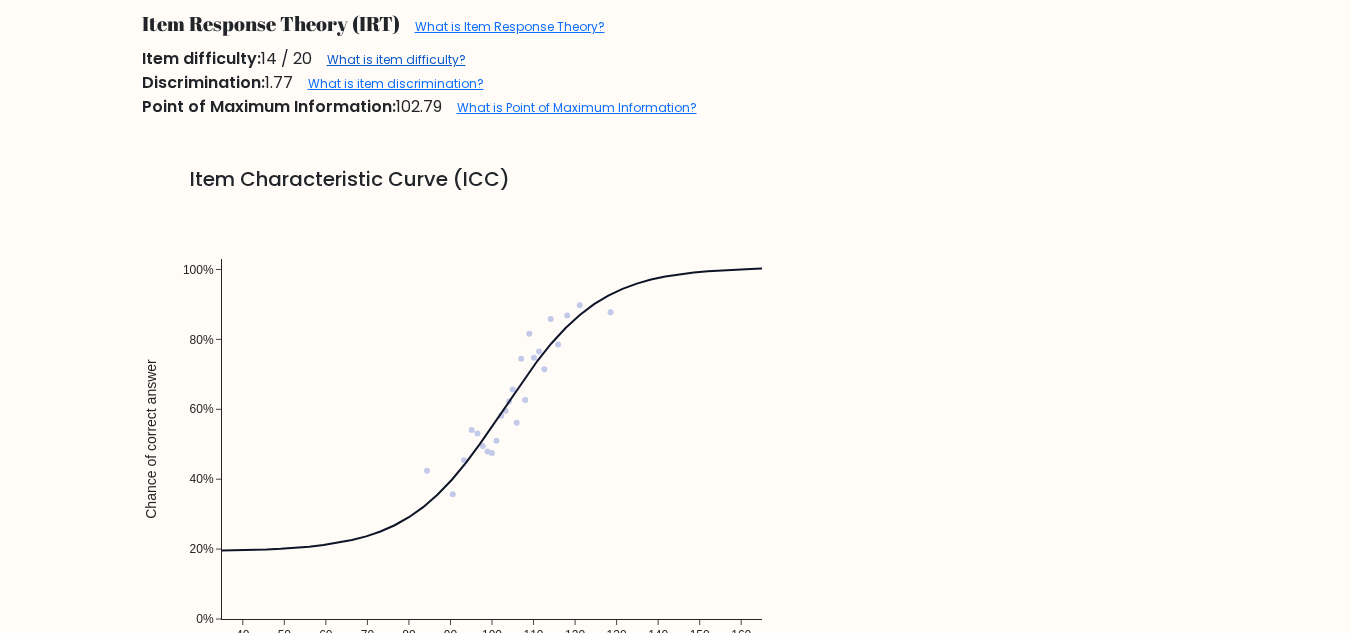 click on "What is item difficulty?" at bounding box center (396, 59) 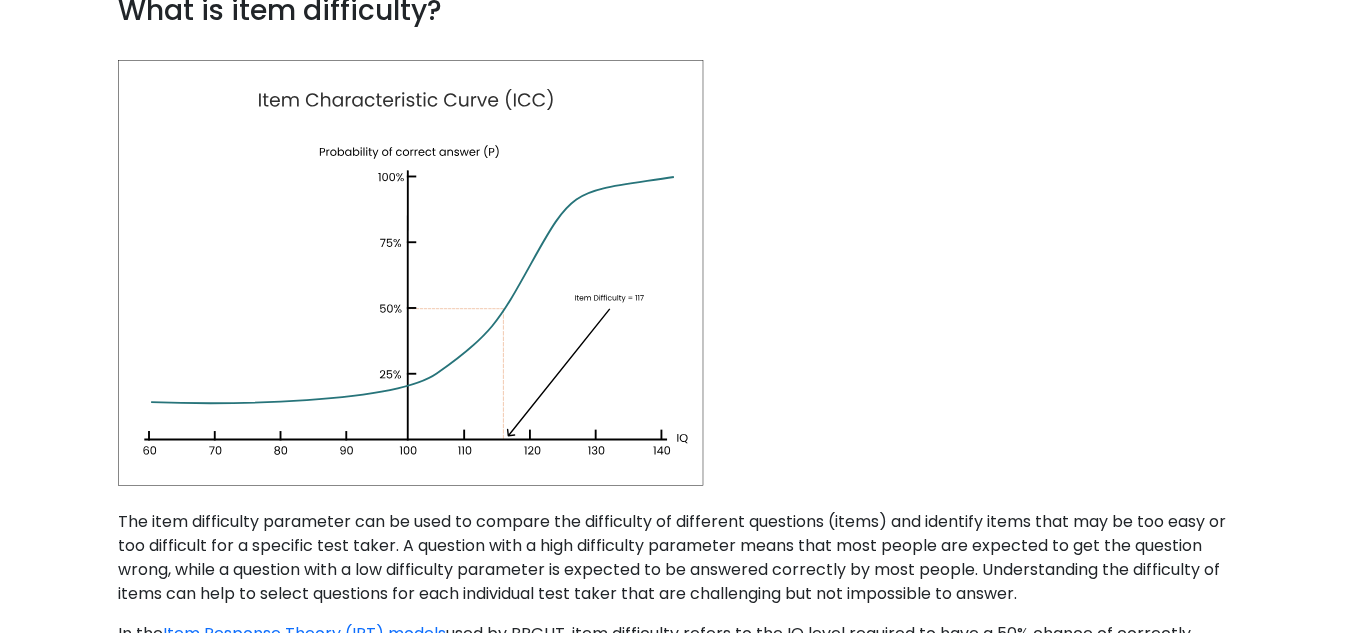 scroll, scrollTop: 0, scrollLeft: 0, axis: both 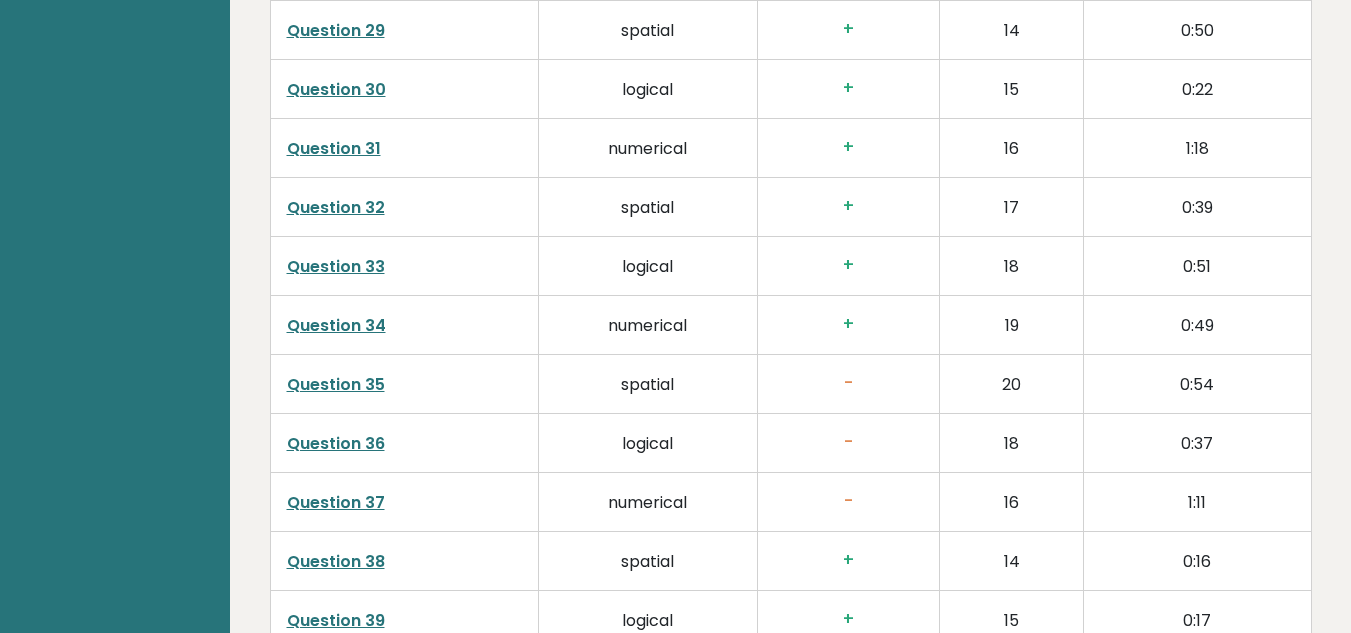 click on "Question
35" at bounding box center [336, 384] 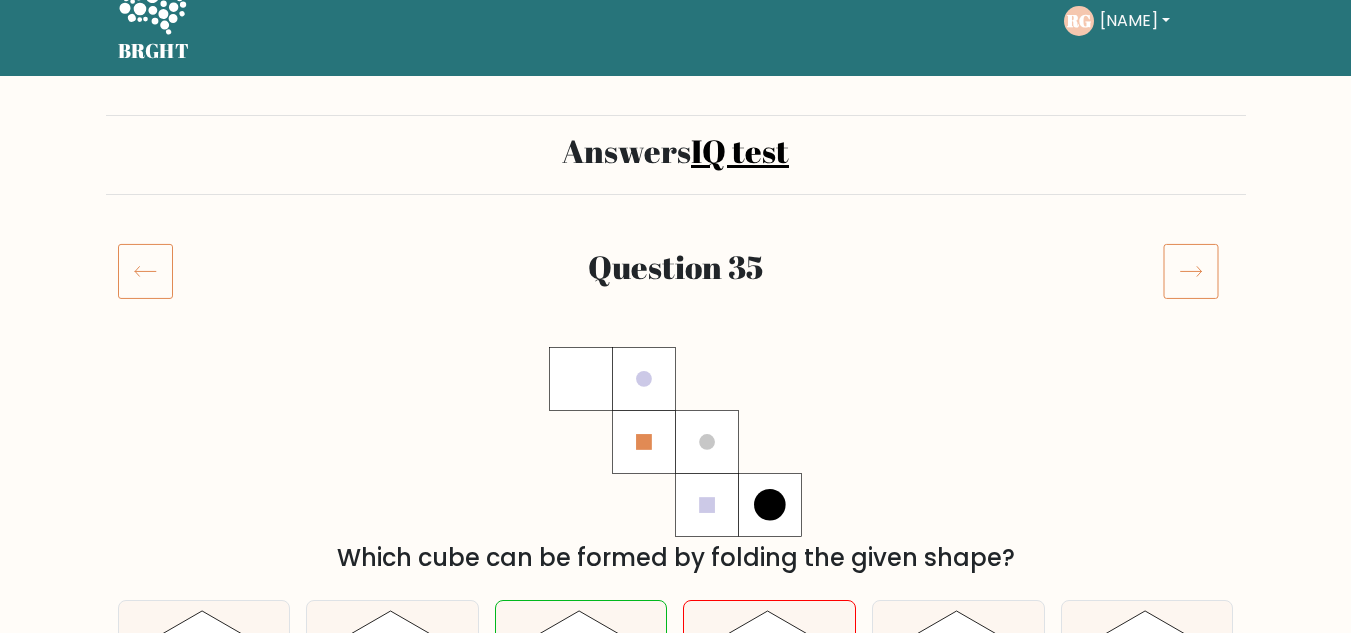 scroll, scrollTop: 0, scrollLeft: 0, axis: both 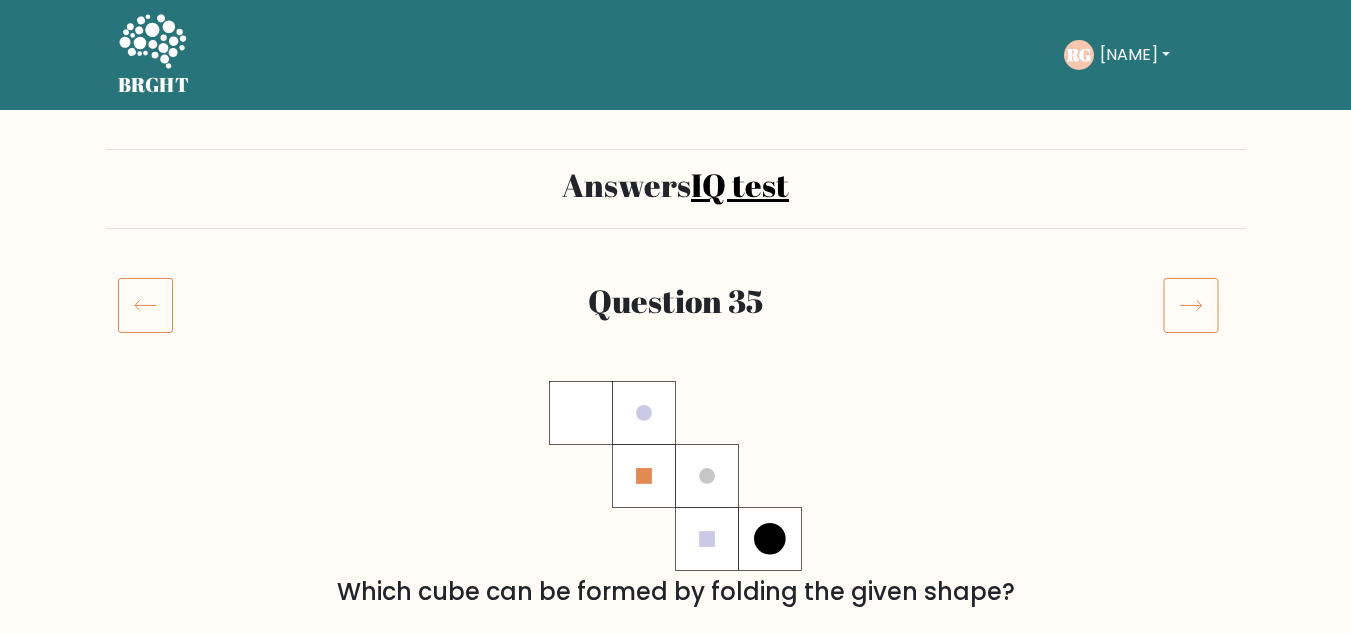 click 